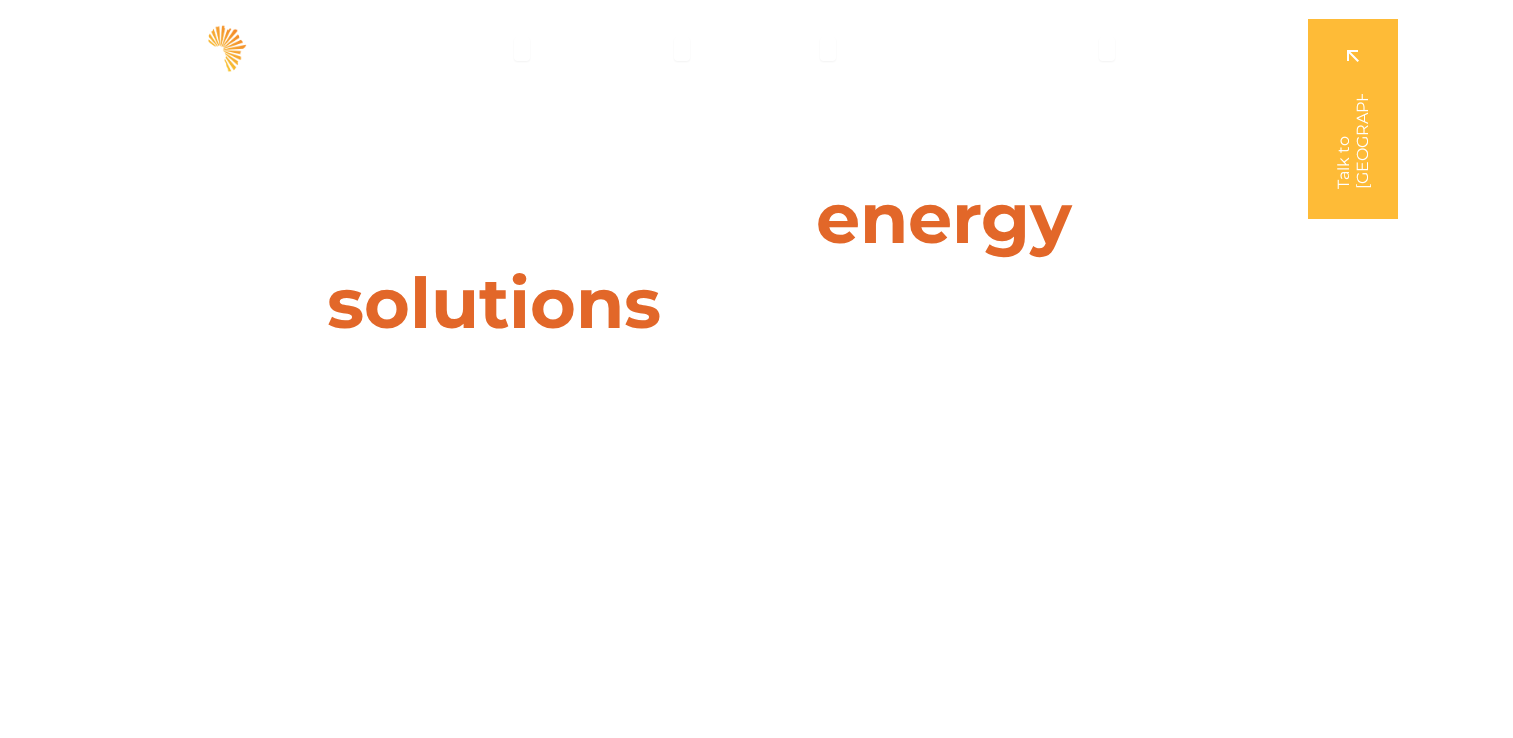 scroll, scrollTop: 0, scrollLeft: 0, axis: both 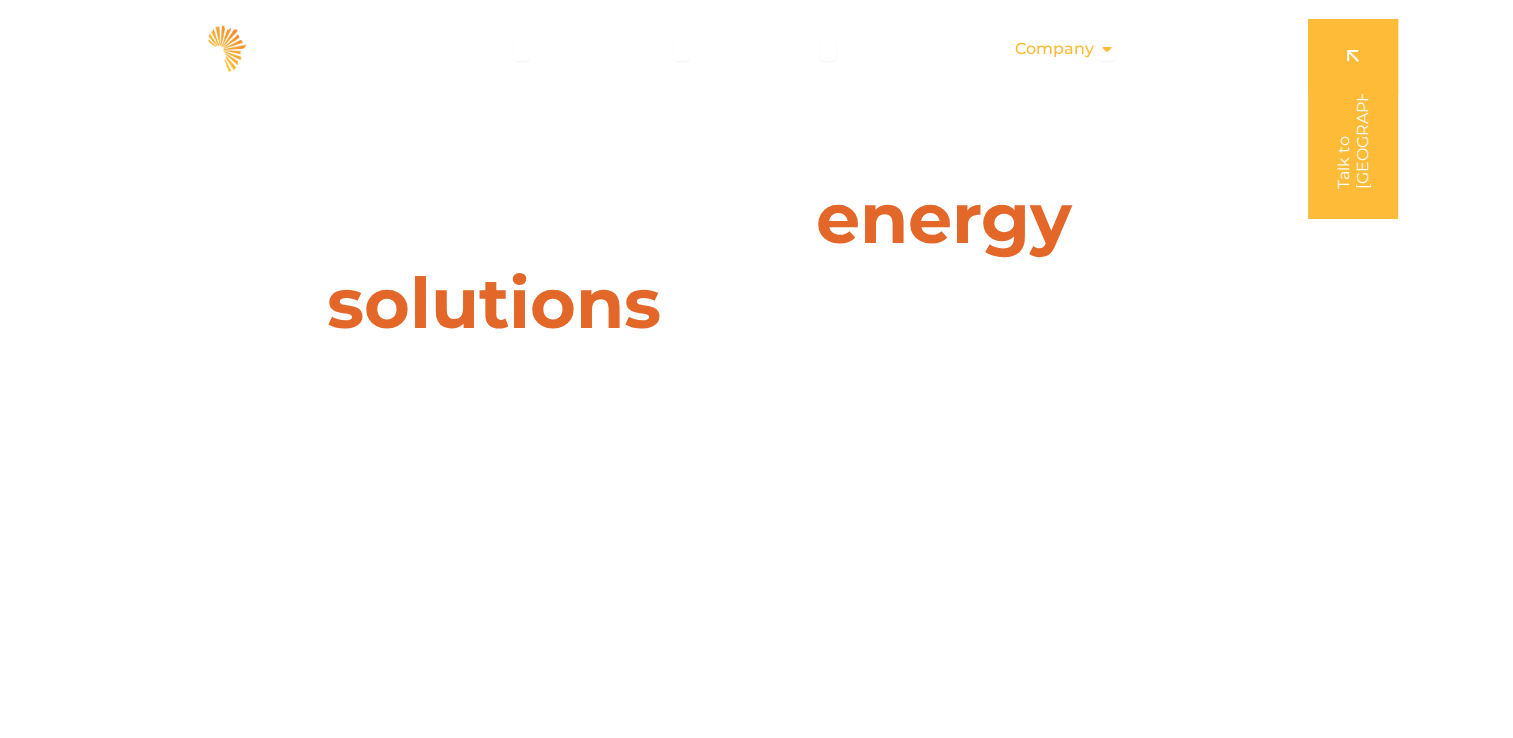 click at bounding box center (1107, 49) 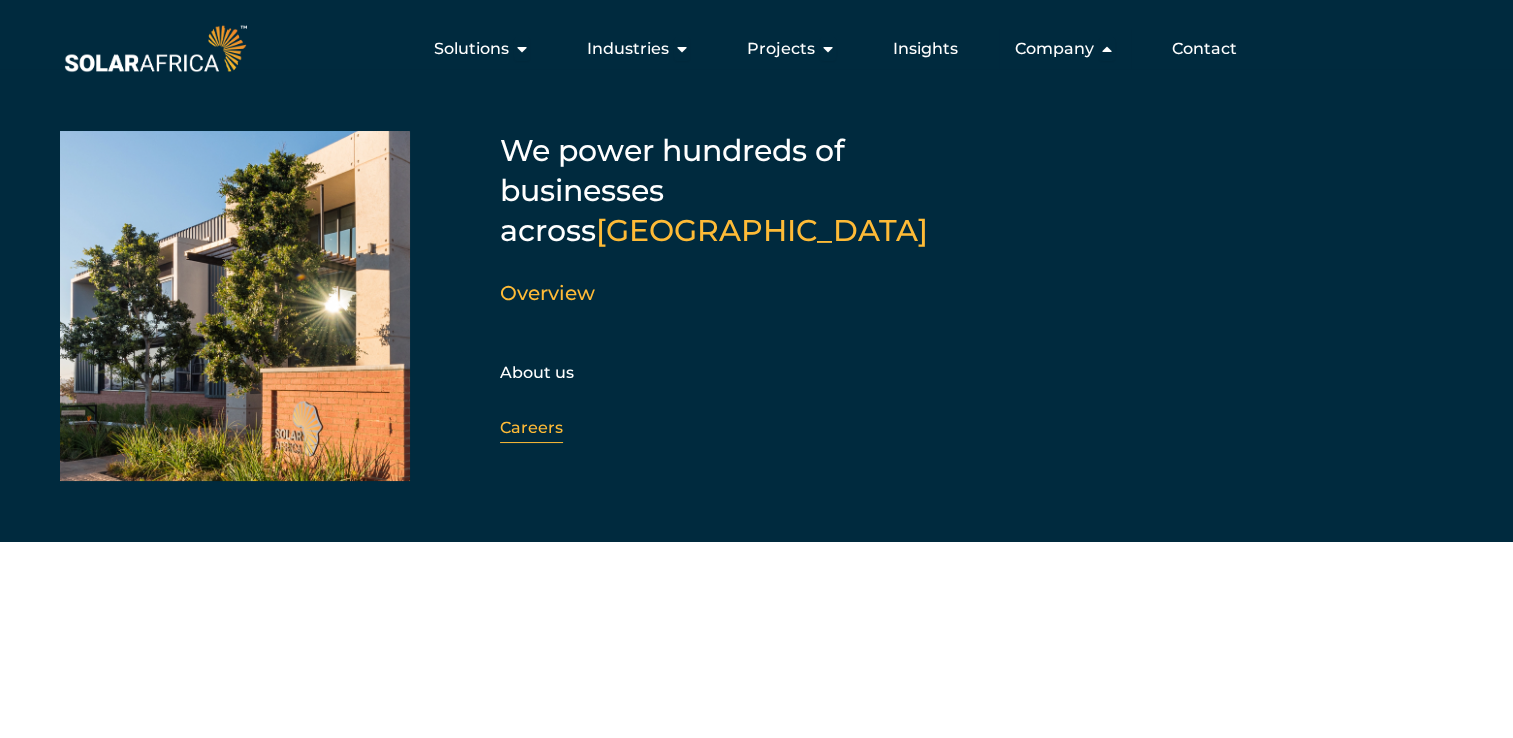 click on "Careers" at bounding box center (531, 427) 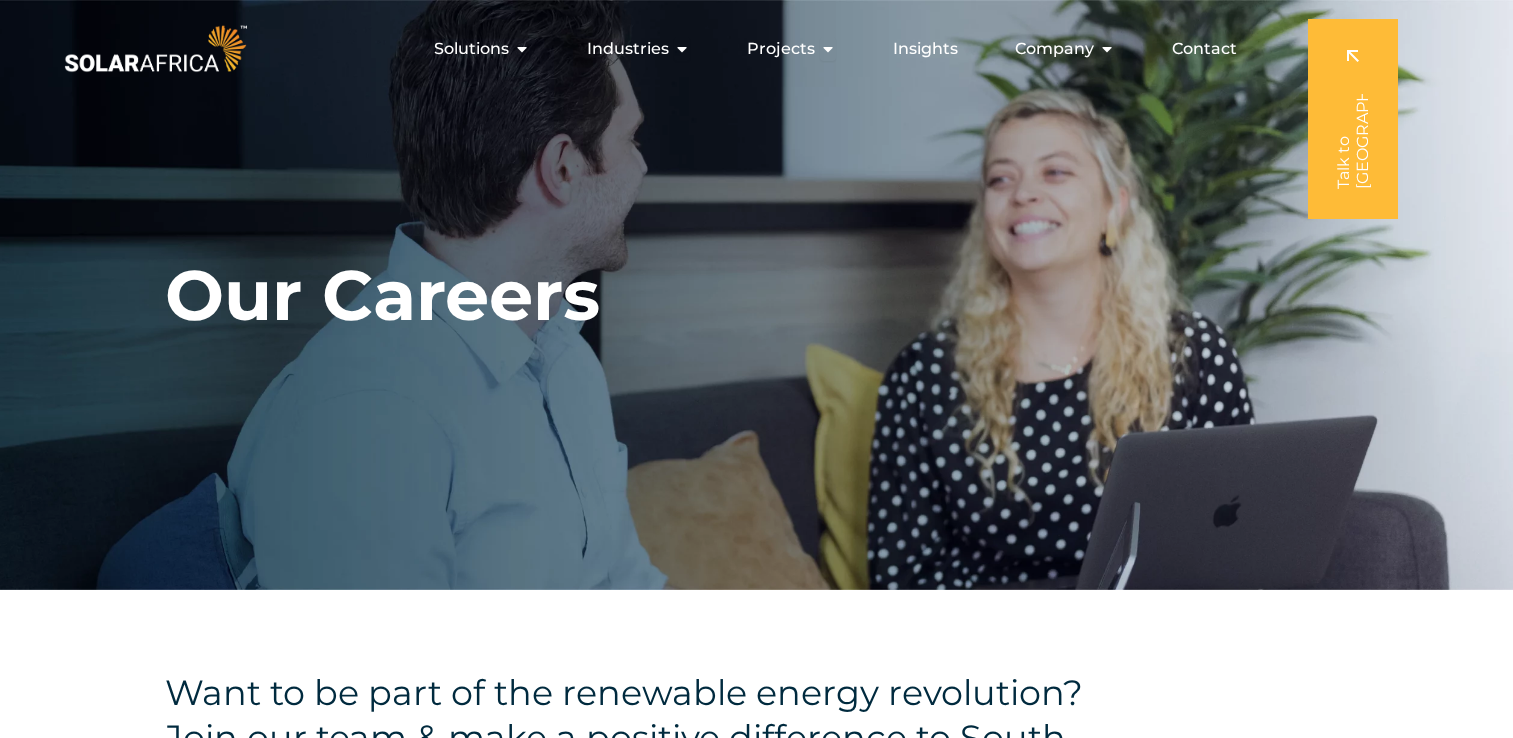 scroll, scrollTop: 0, scrollLeft: 0, axis: both 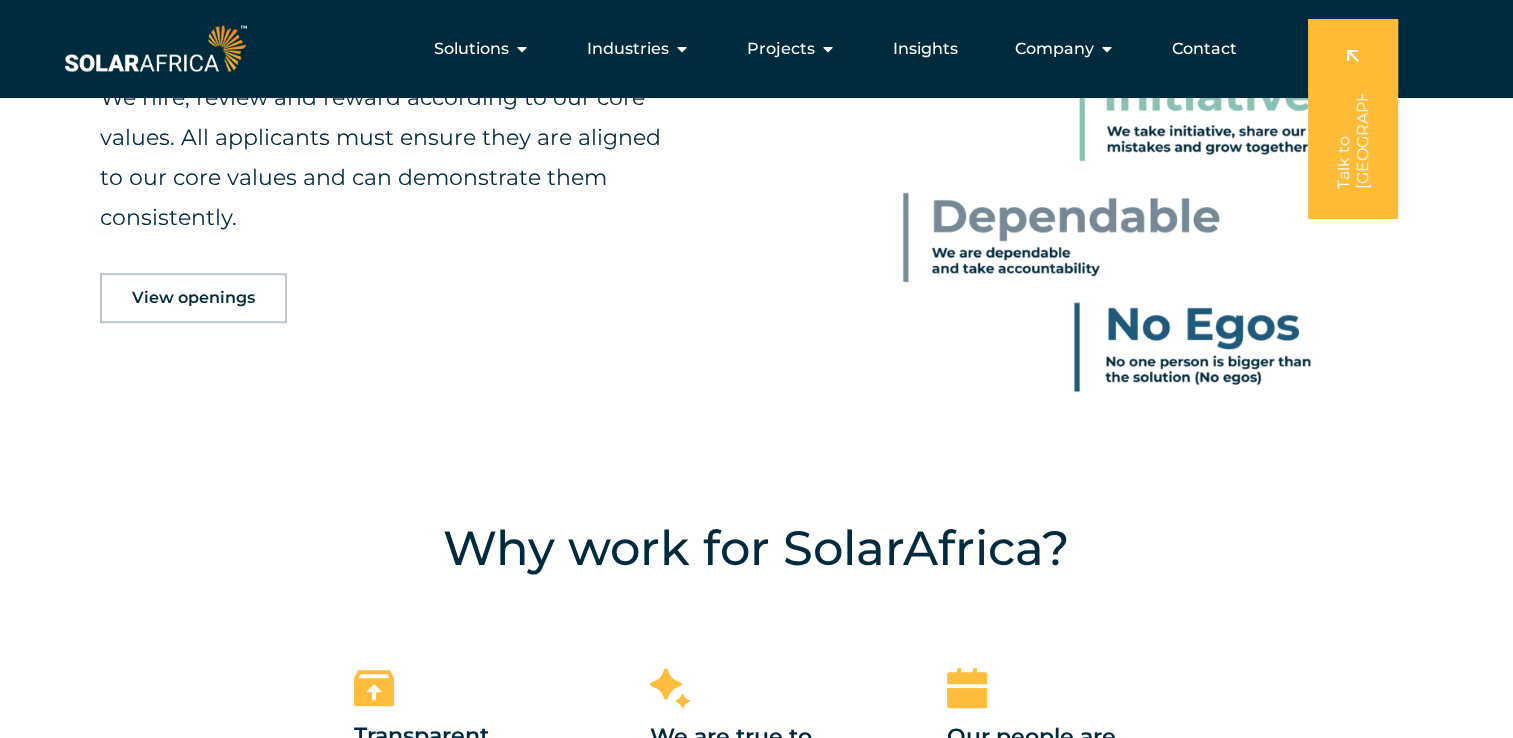 click on "View openings" at bounding box center [193, 298] 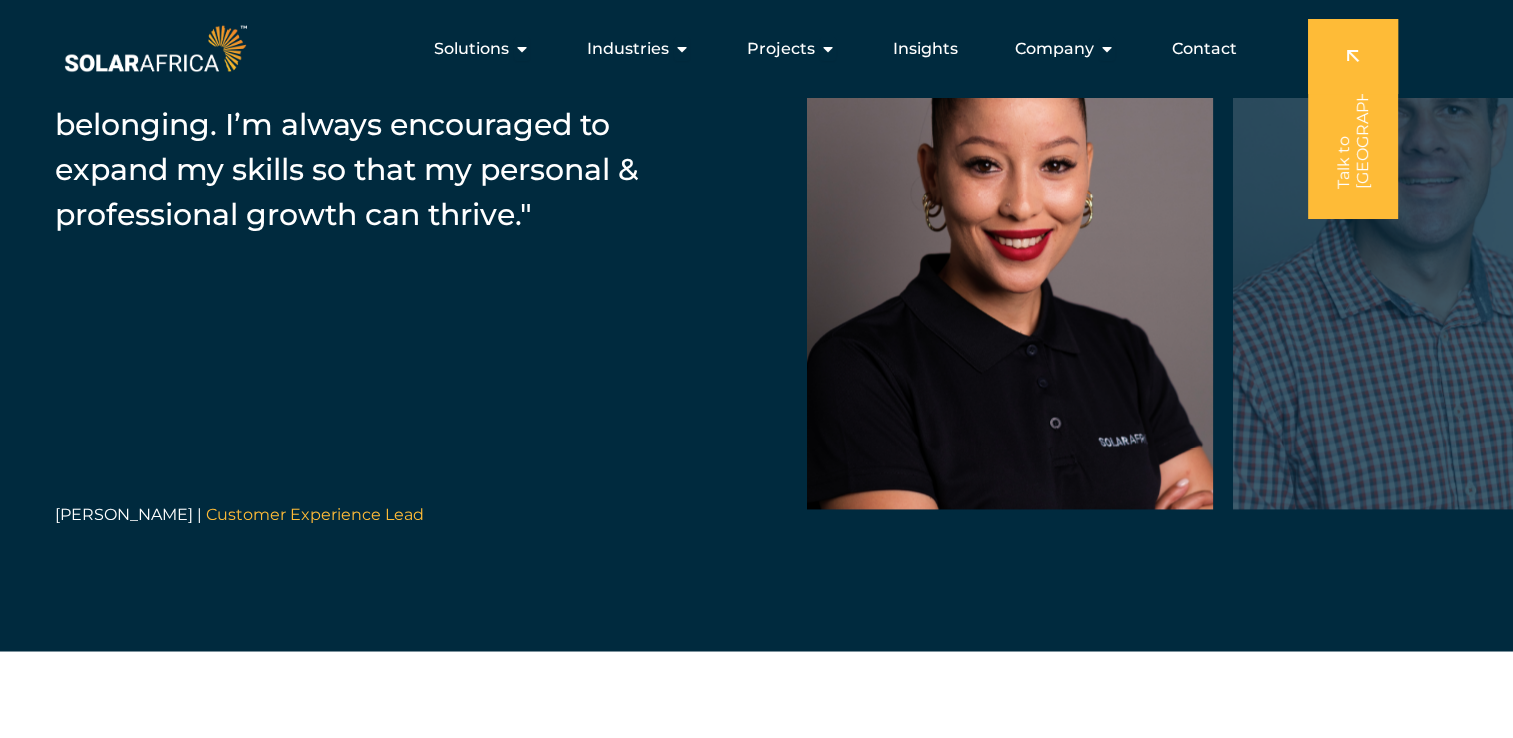 scroll, scrollTop: 3088, scrollLeft: 0, axis: vertical 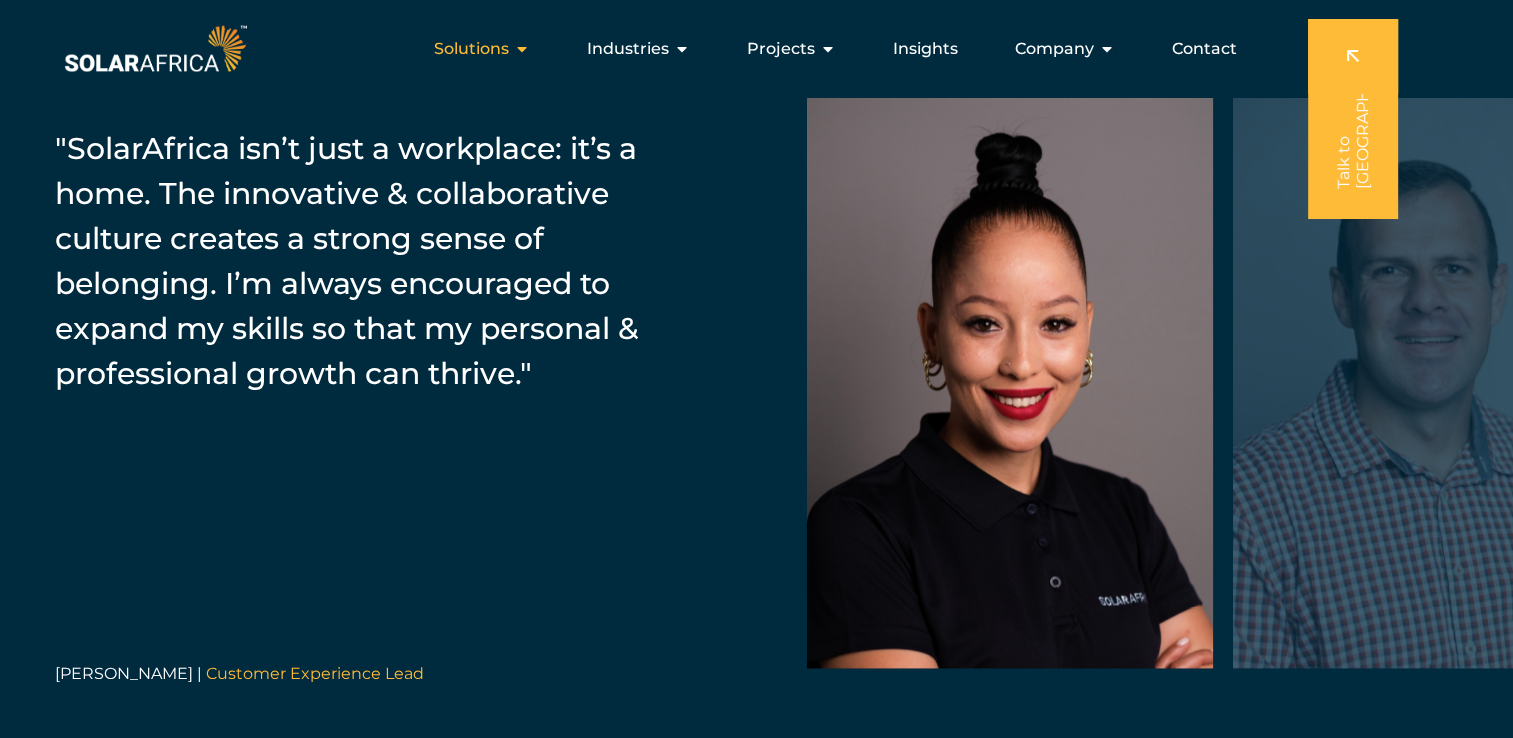 click at bounding box center [522, 49] 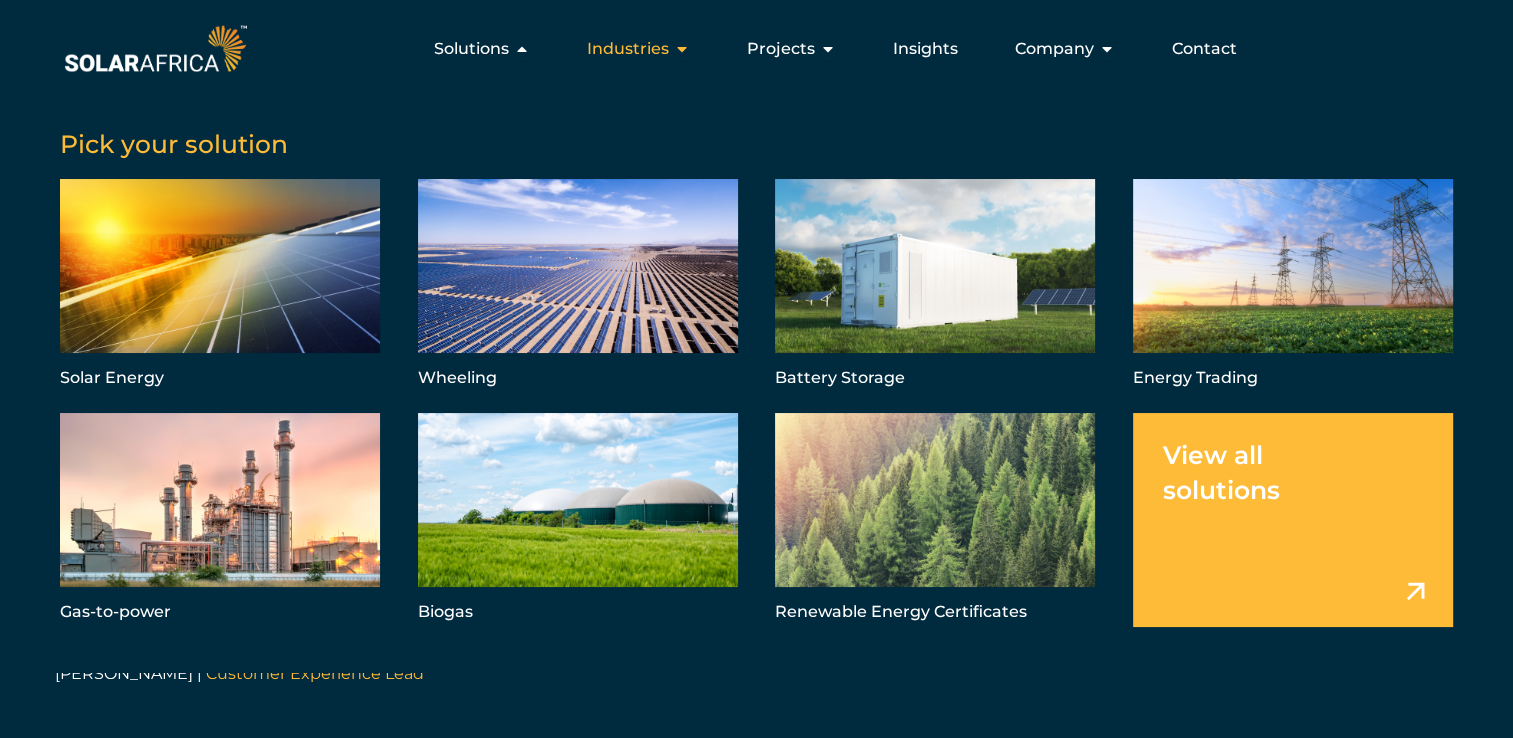 click at bounding box center (682, 49) 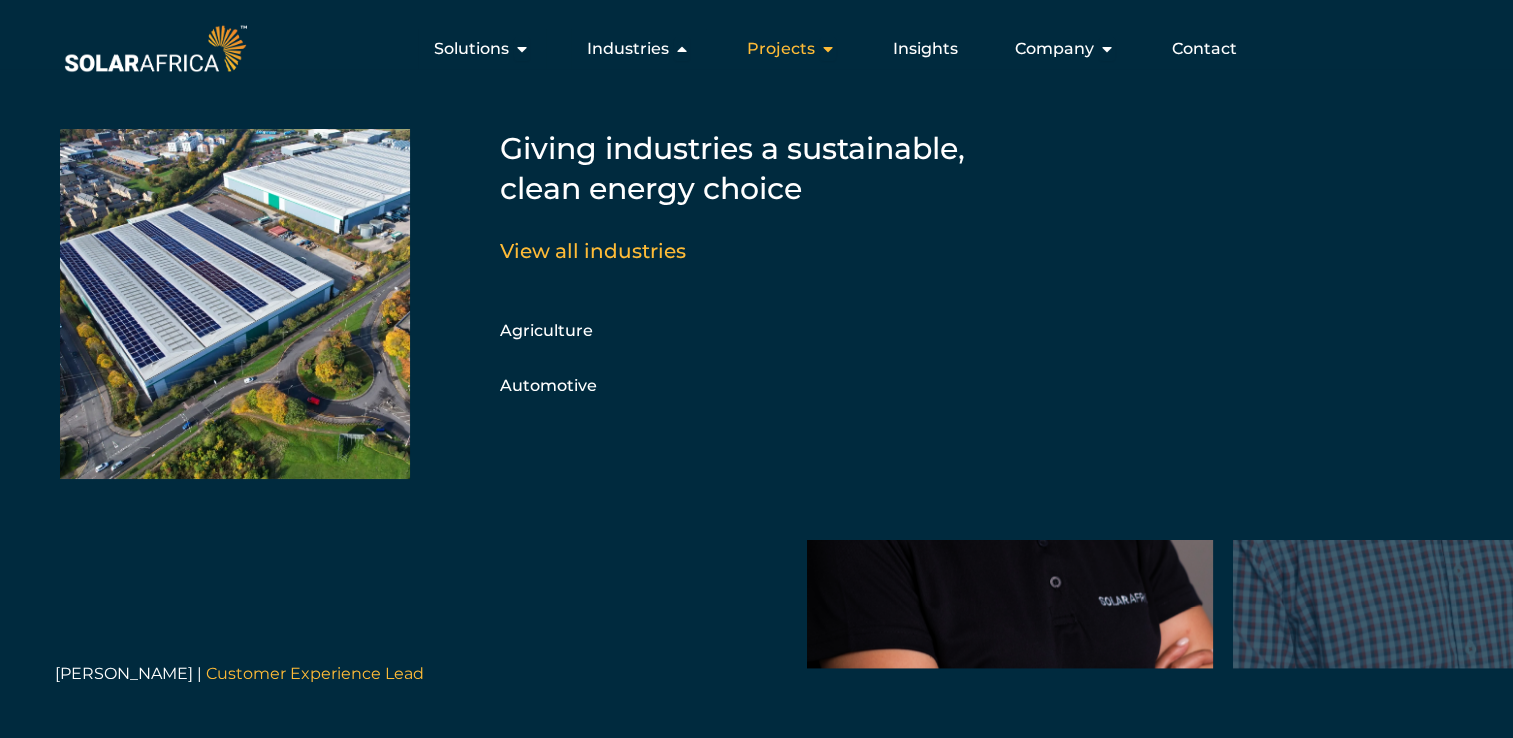 click at bounding box center [828, 49] 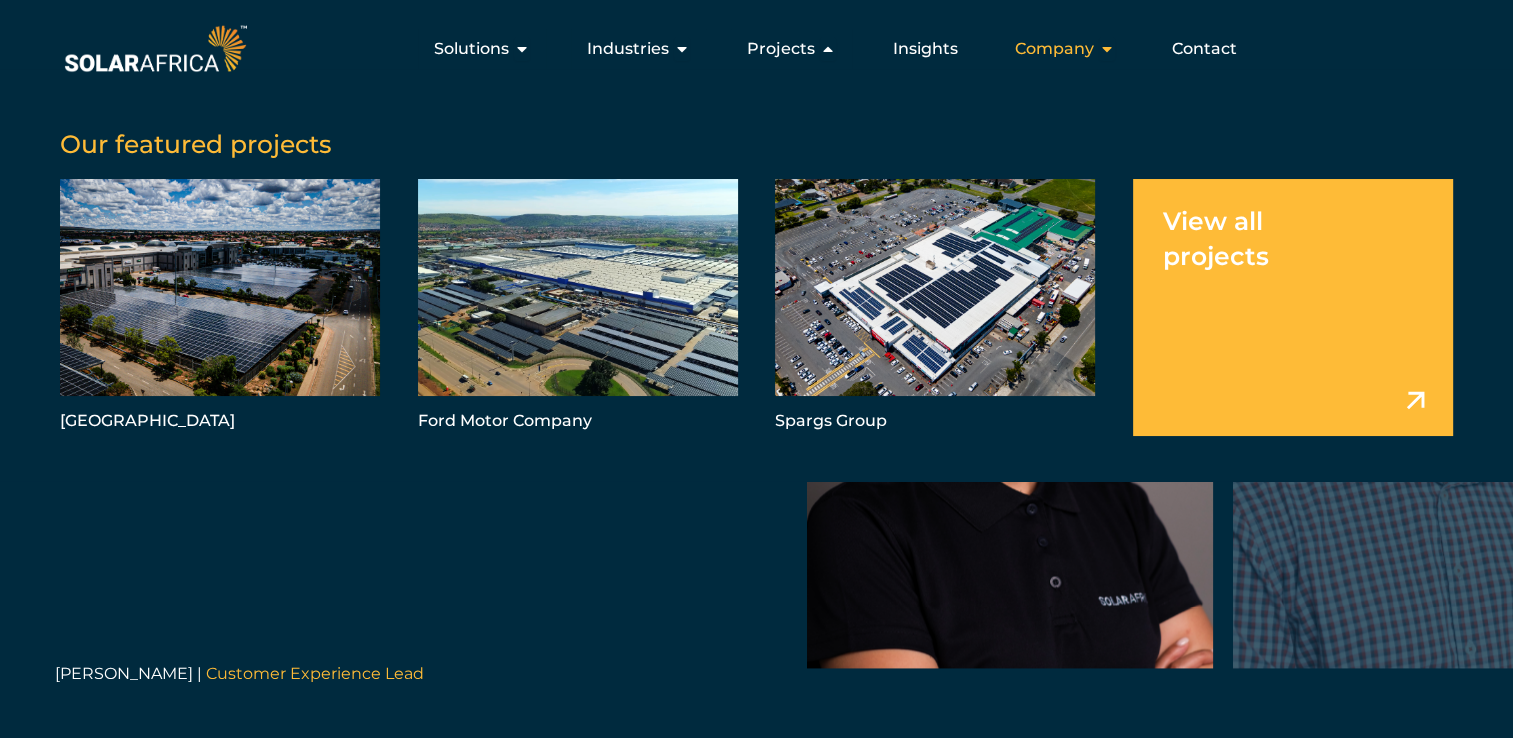 click at bounding box center [1107, 49] 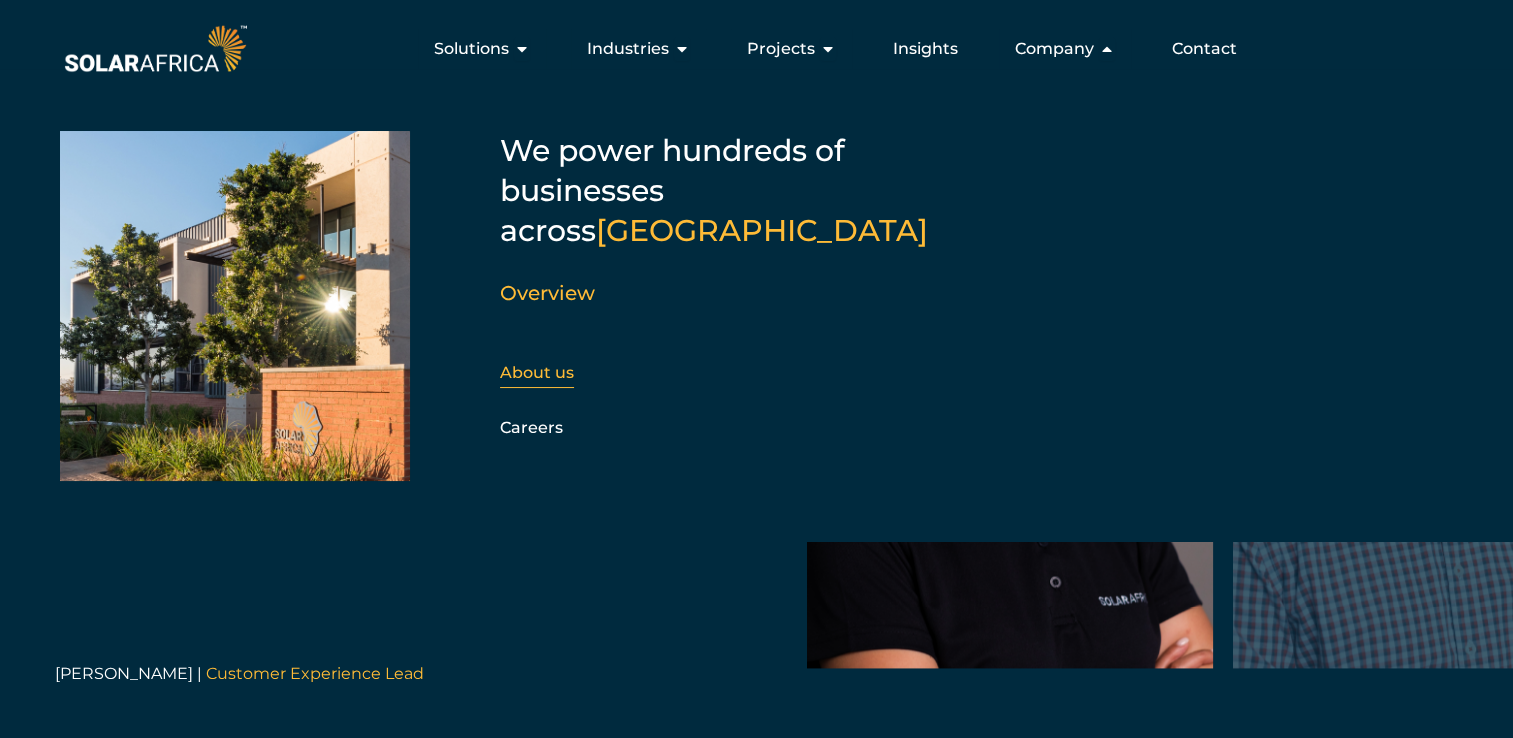 click on "About us" at bounding box center (537, 372) 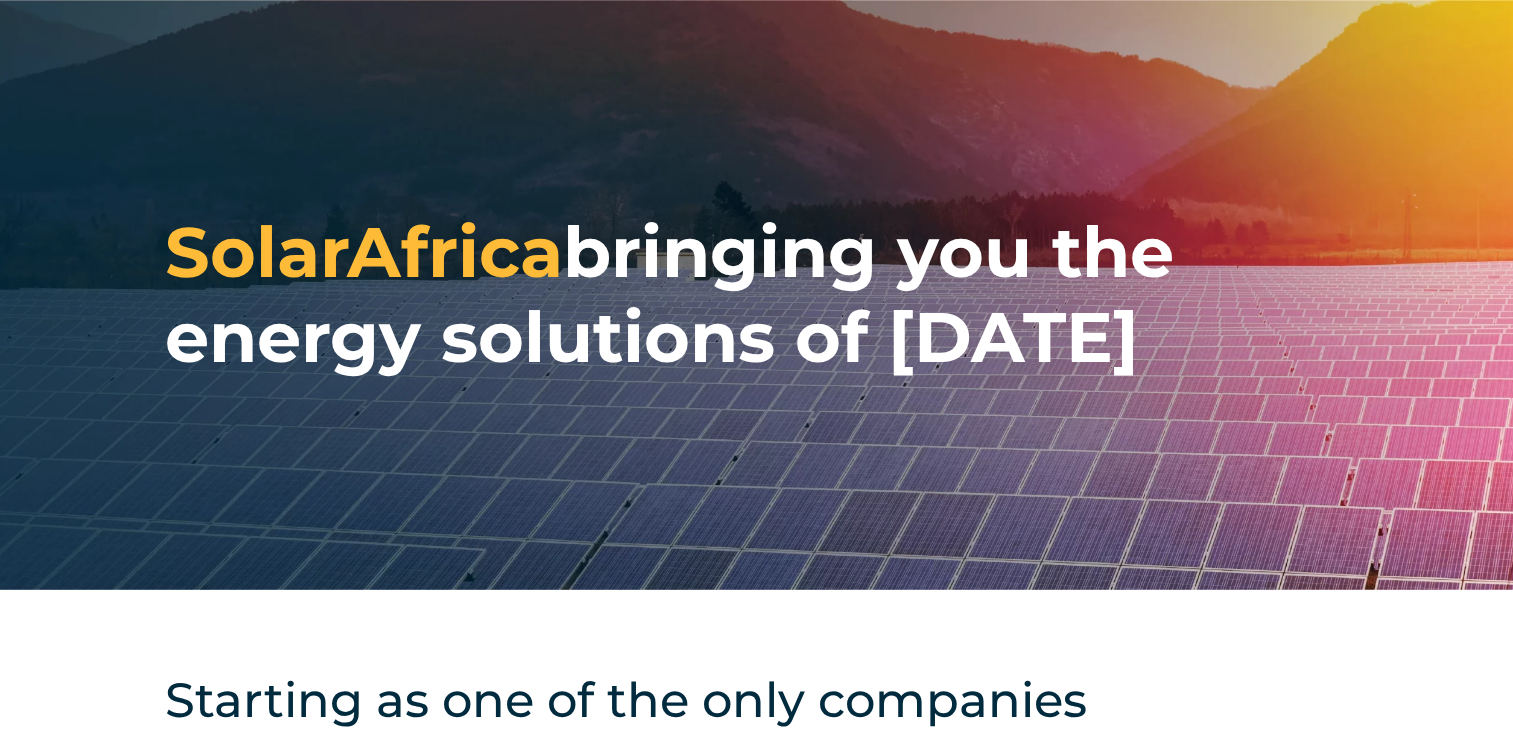 scroll, scrollTop: 313, scrollLeft: 0, axis: vertical 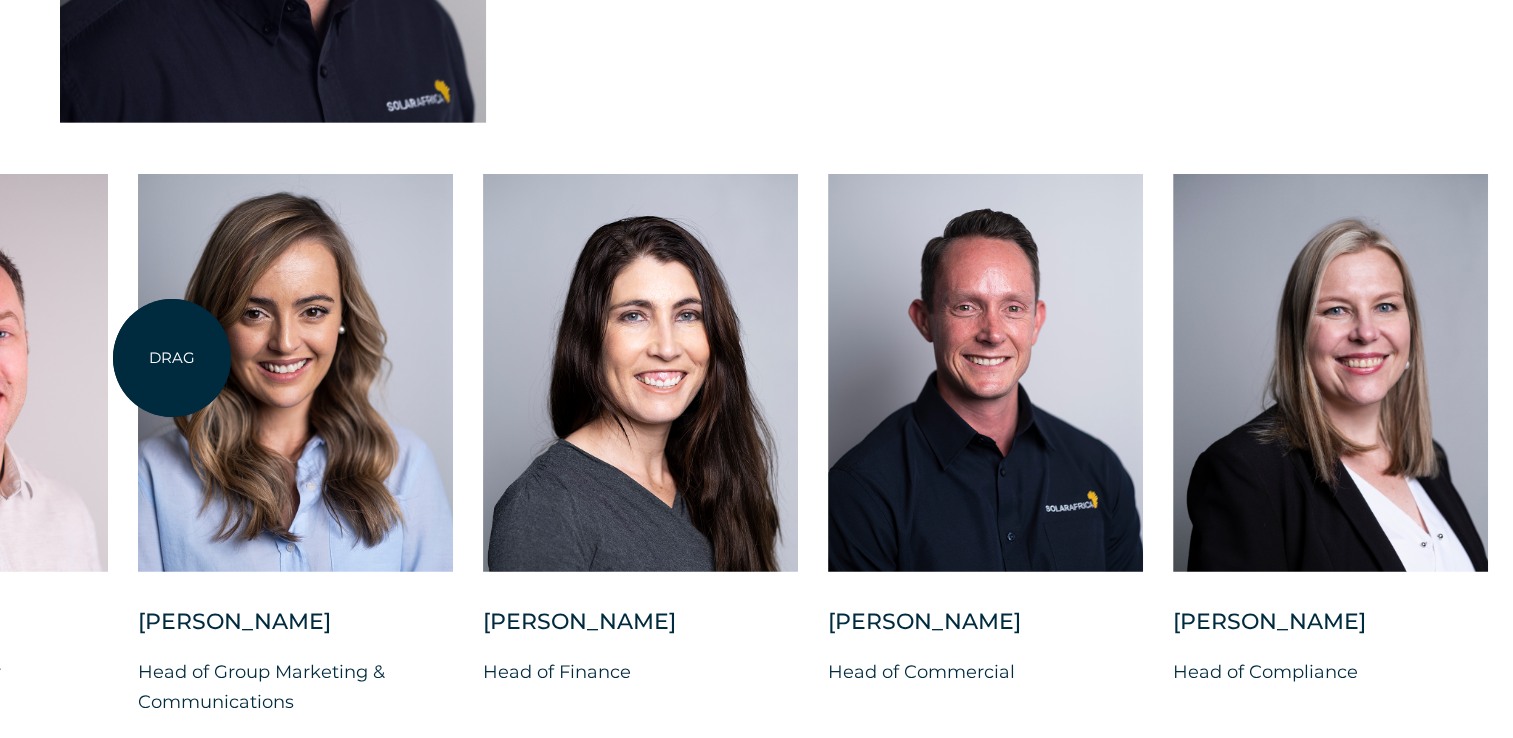 drag, startPoint x: 1494, startPoint y: 345, endPoint x: 172, endPoint y: 358, distance: 1322.064 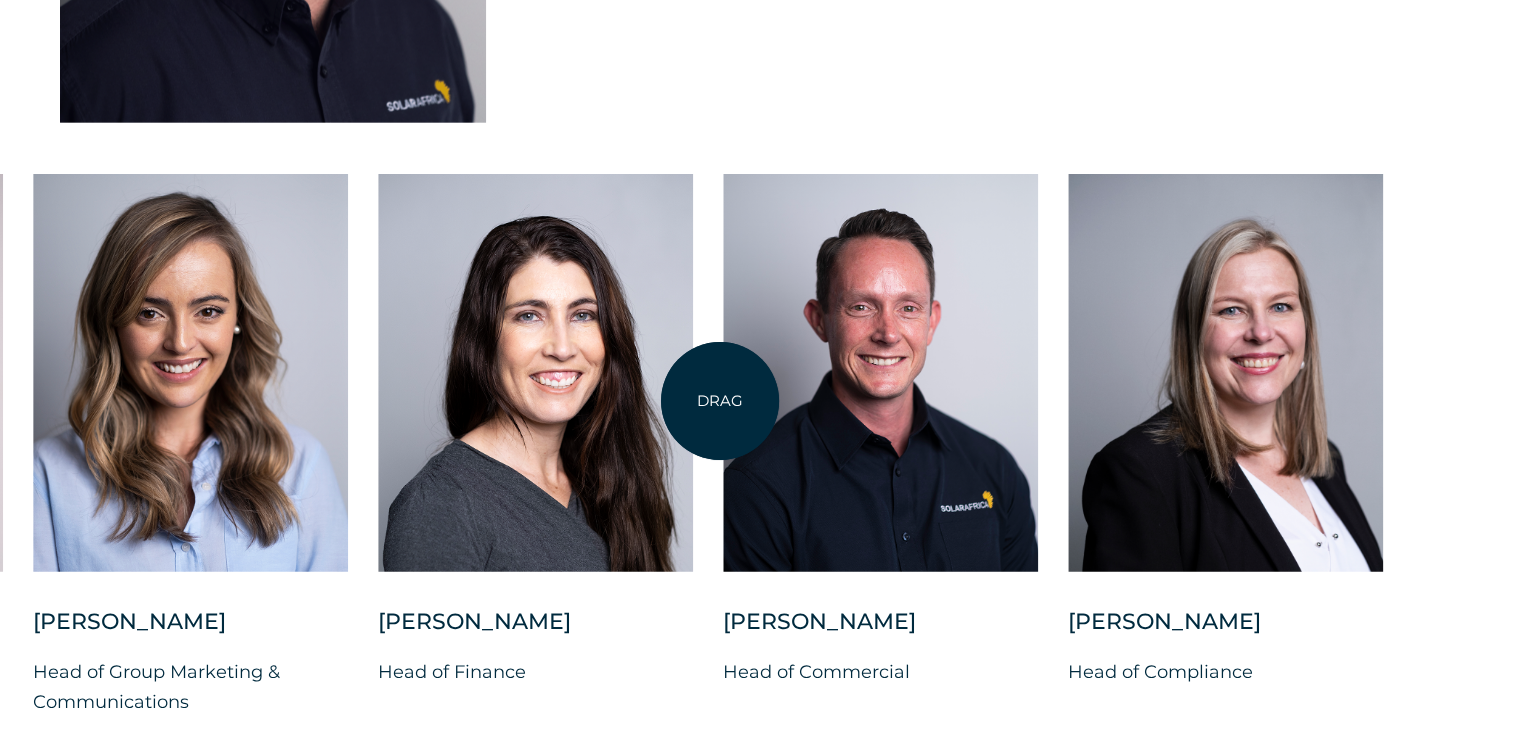 drag, startPoint x: 954, startPoint y: 403, endPoint x: 716, endPoint y: 401, distance: 238.0084 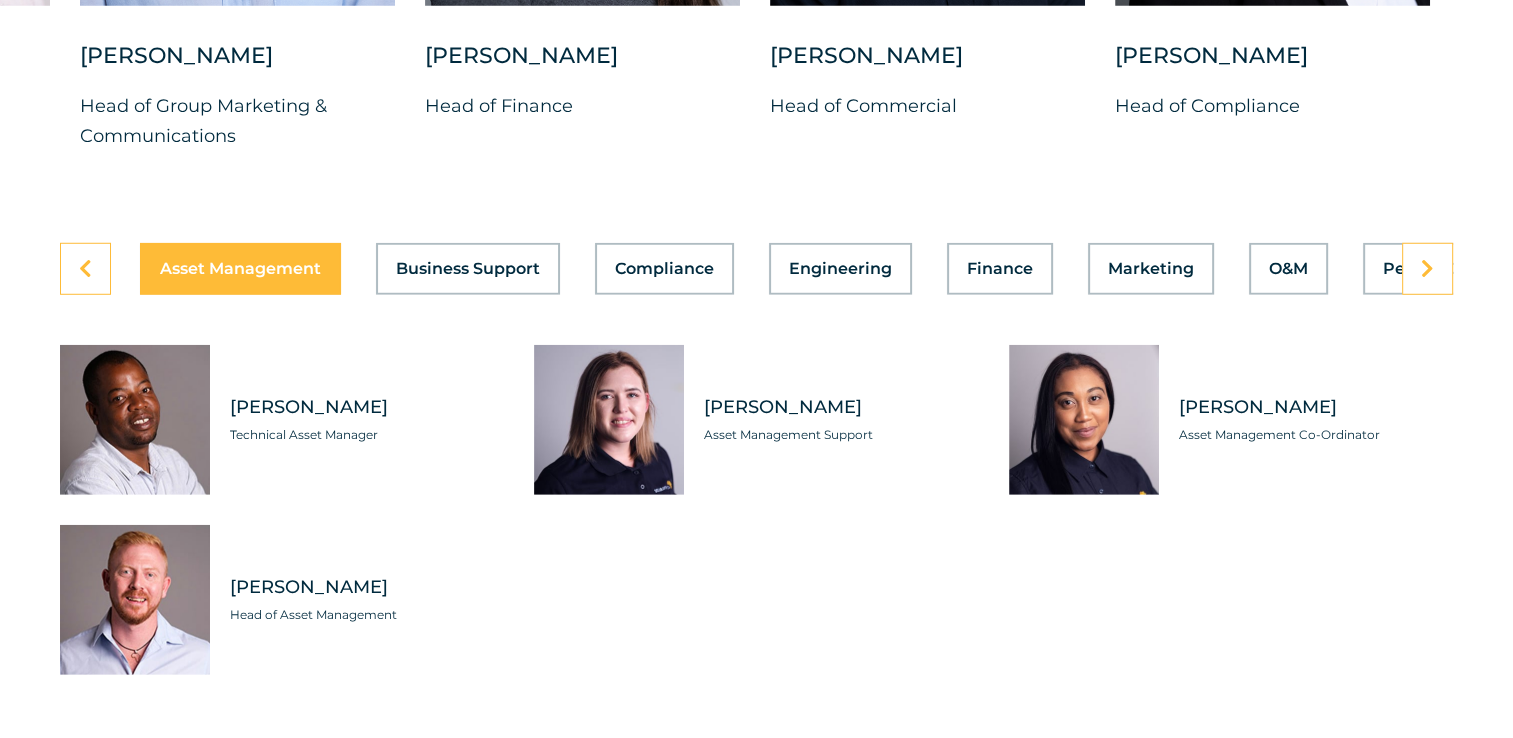 scroll, scrollTop: 5600, scrollLeft: 0, axis: vertical 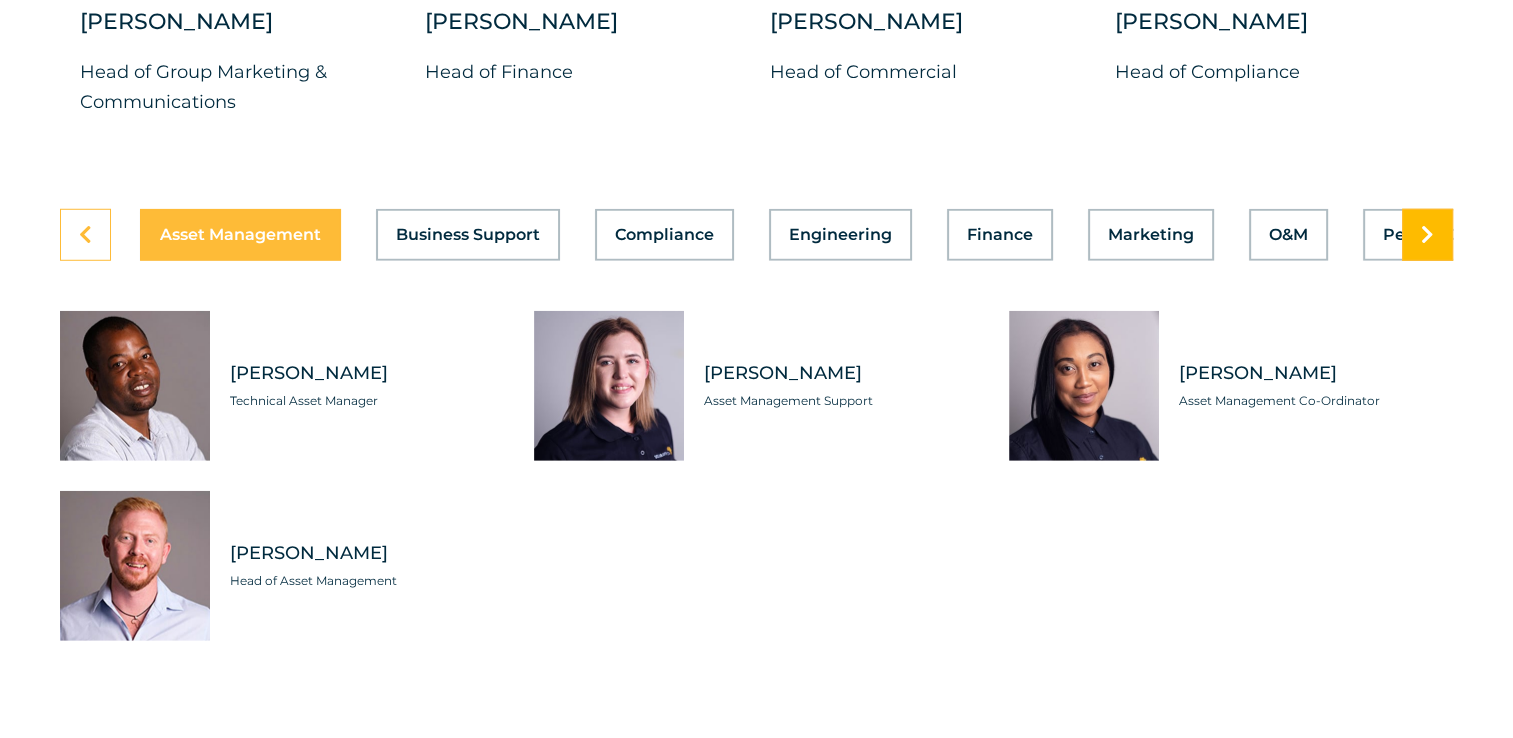 click at bounding box center [1427, 235] 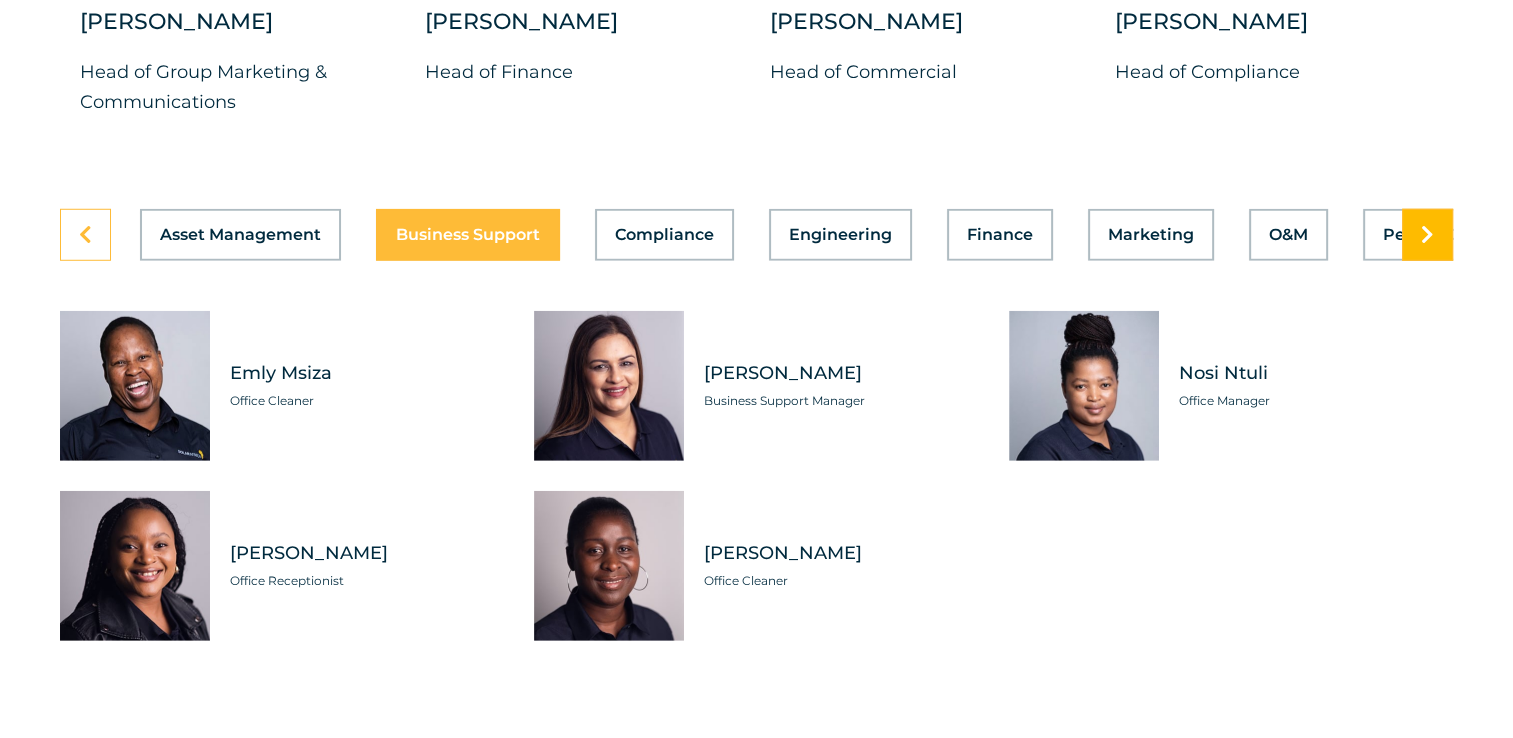 click at bounding box center [1427, 235] 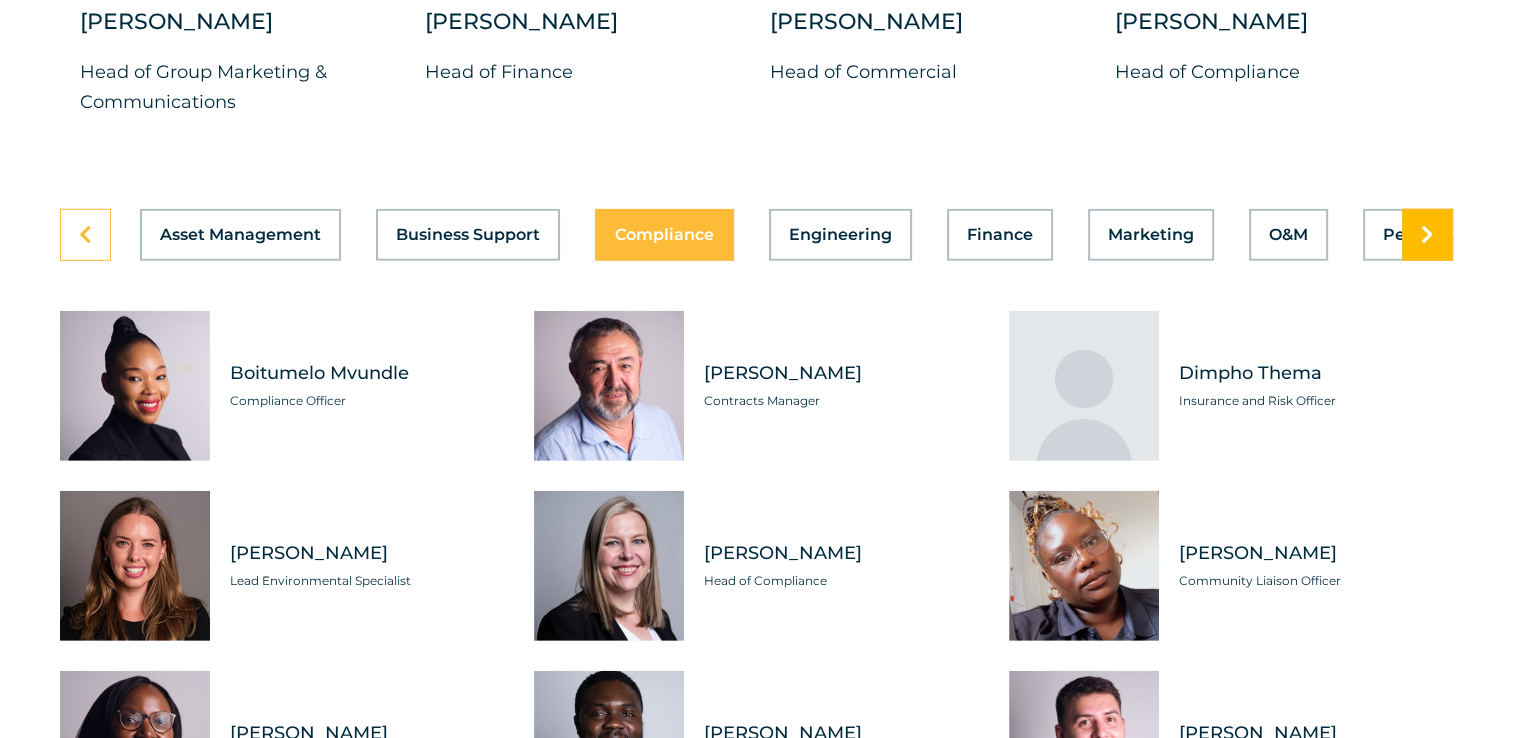 click at bounding box center (1427, 235) 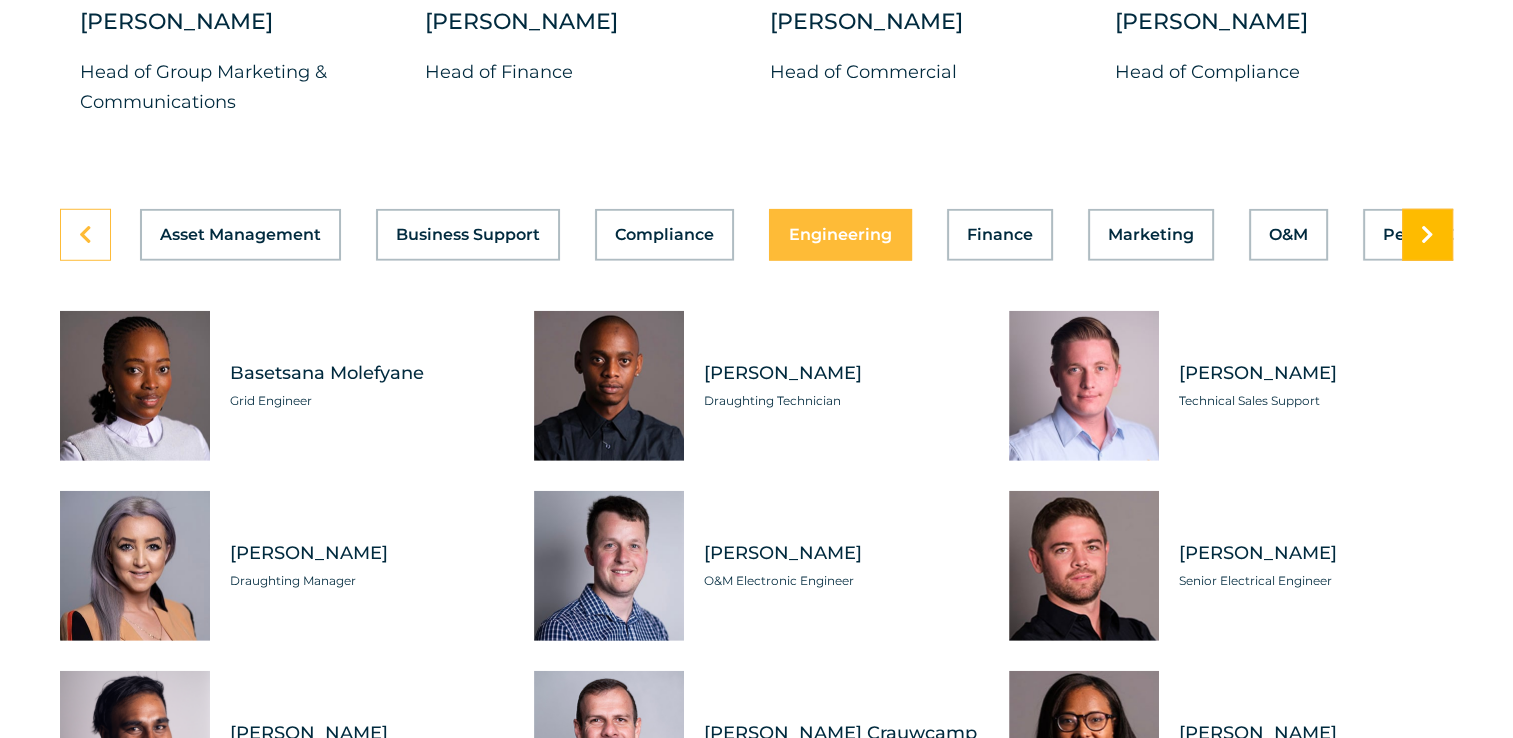 click at bounding box center [1427, 235] 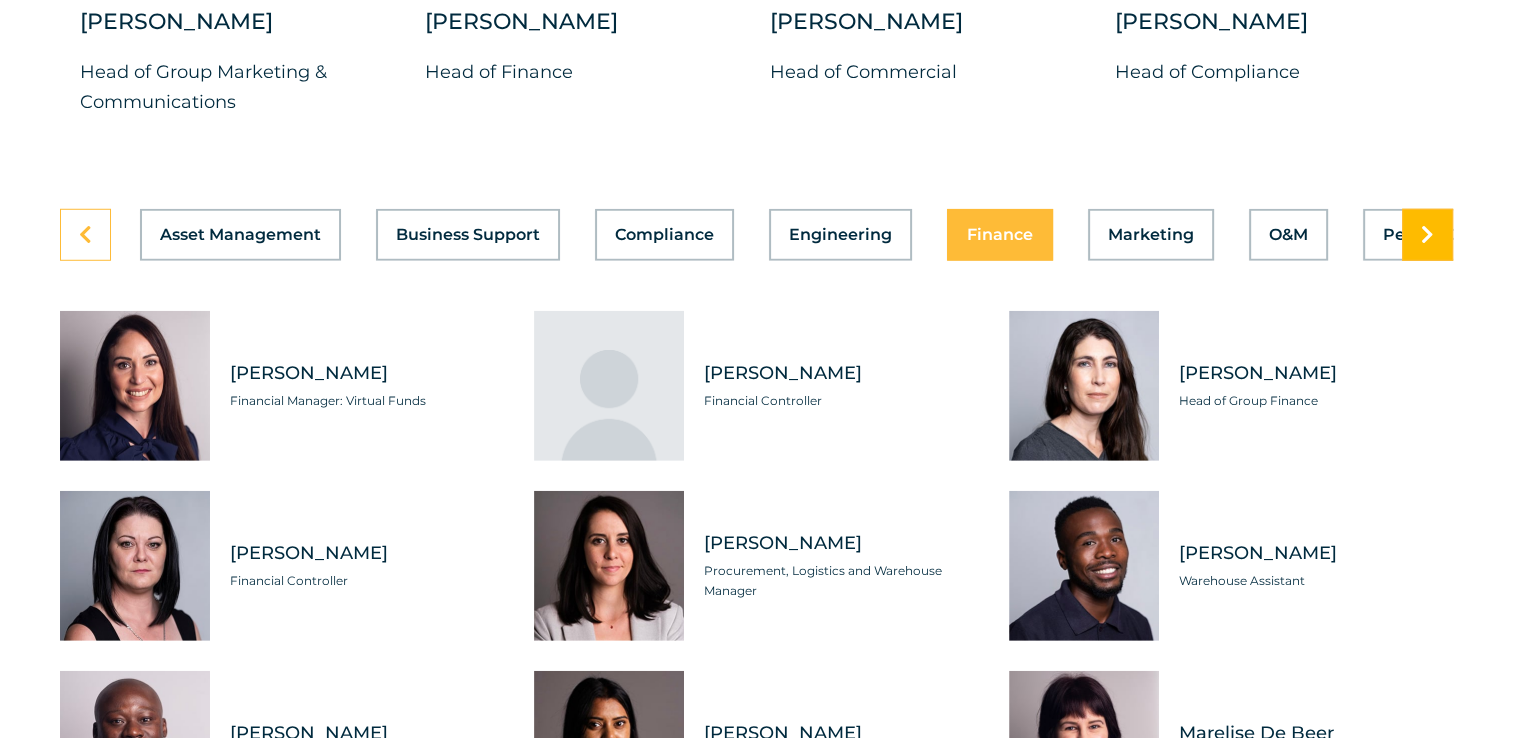 click at bounding box center (1427, 235) 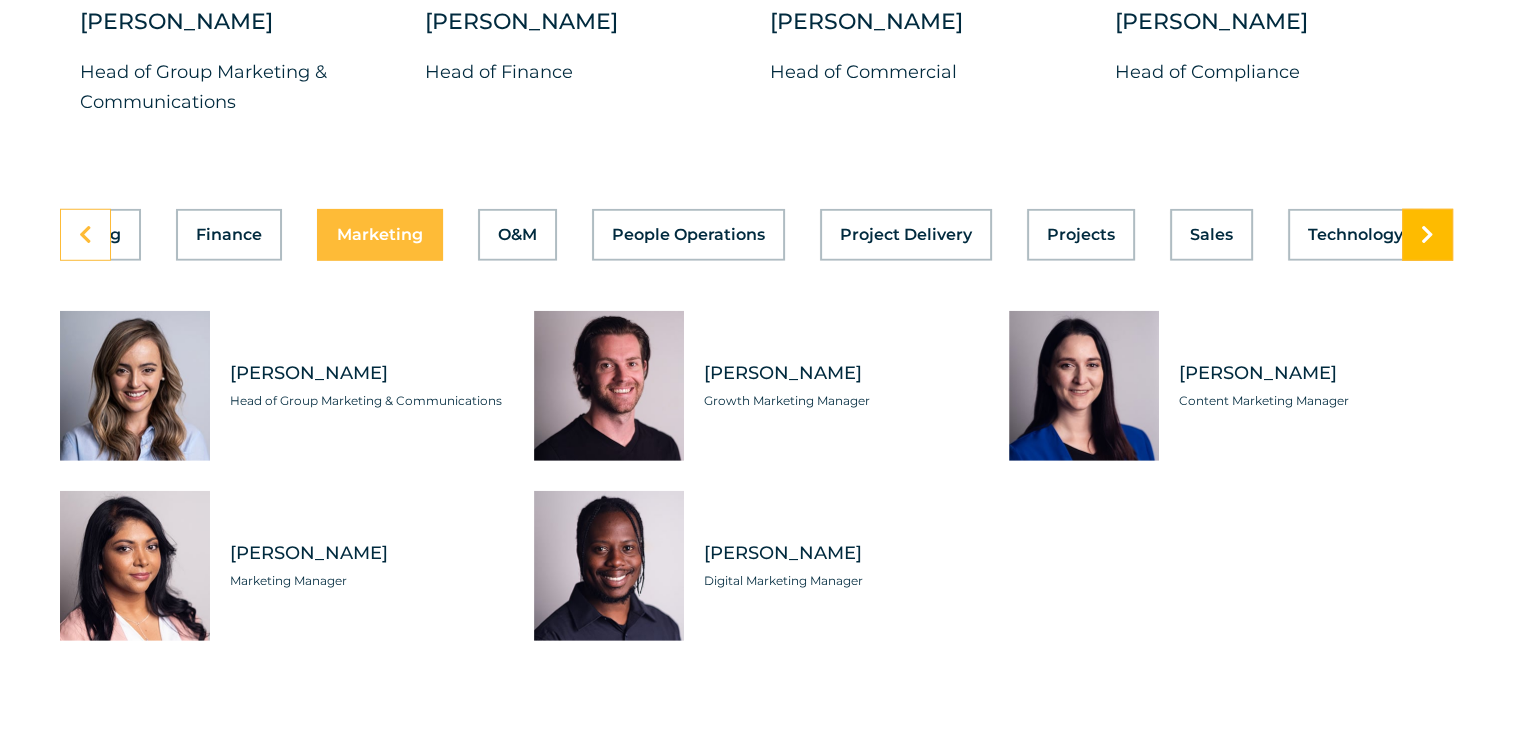 scroll, scrollTop: 0, scrollLeft: 807, axis: horizontal 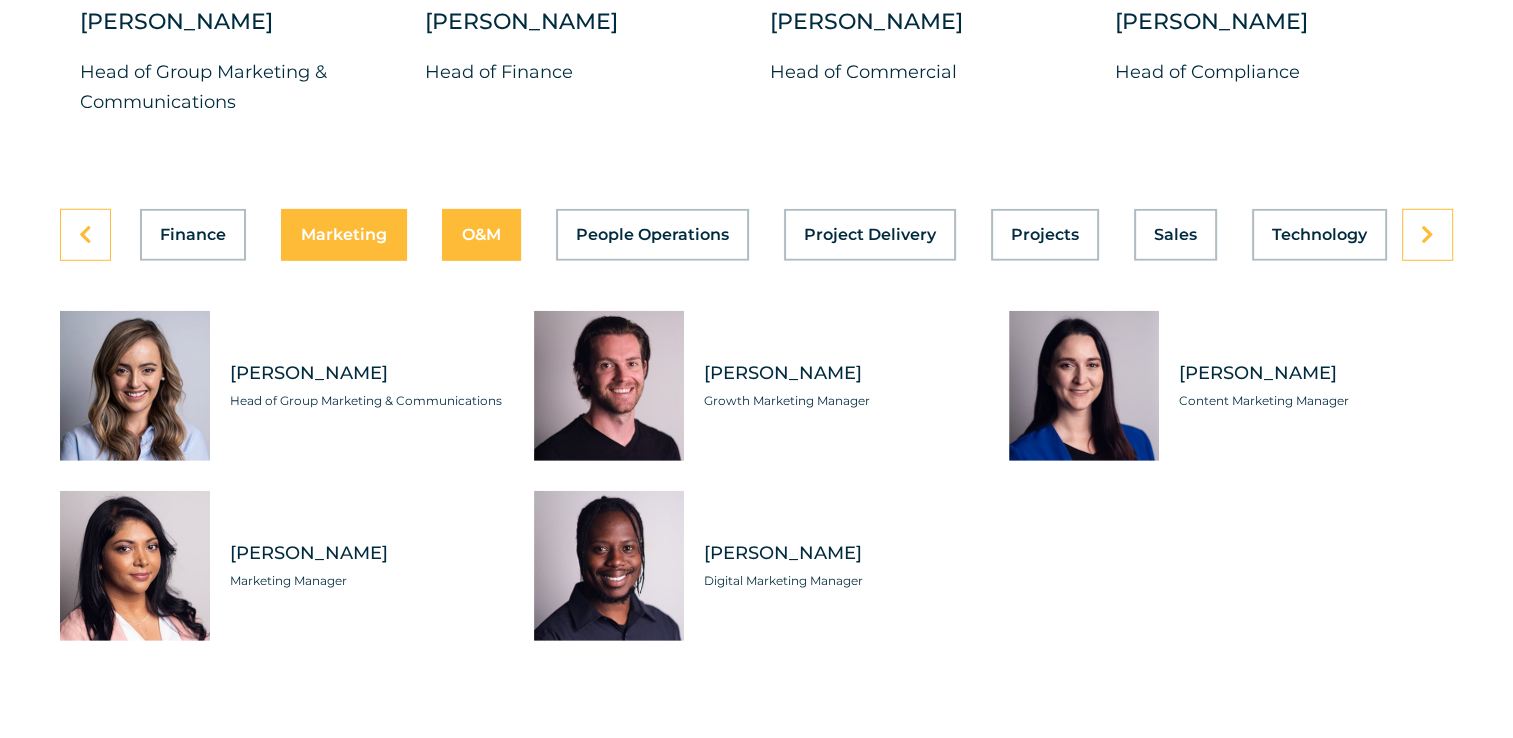 click on "O&M" at bounding box center (481, 235) 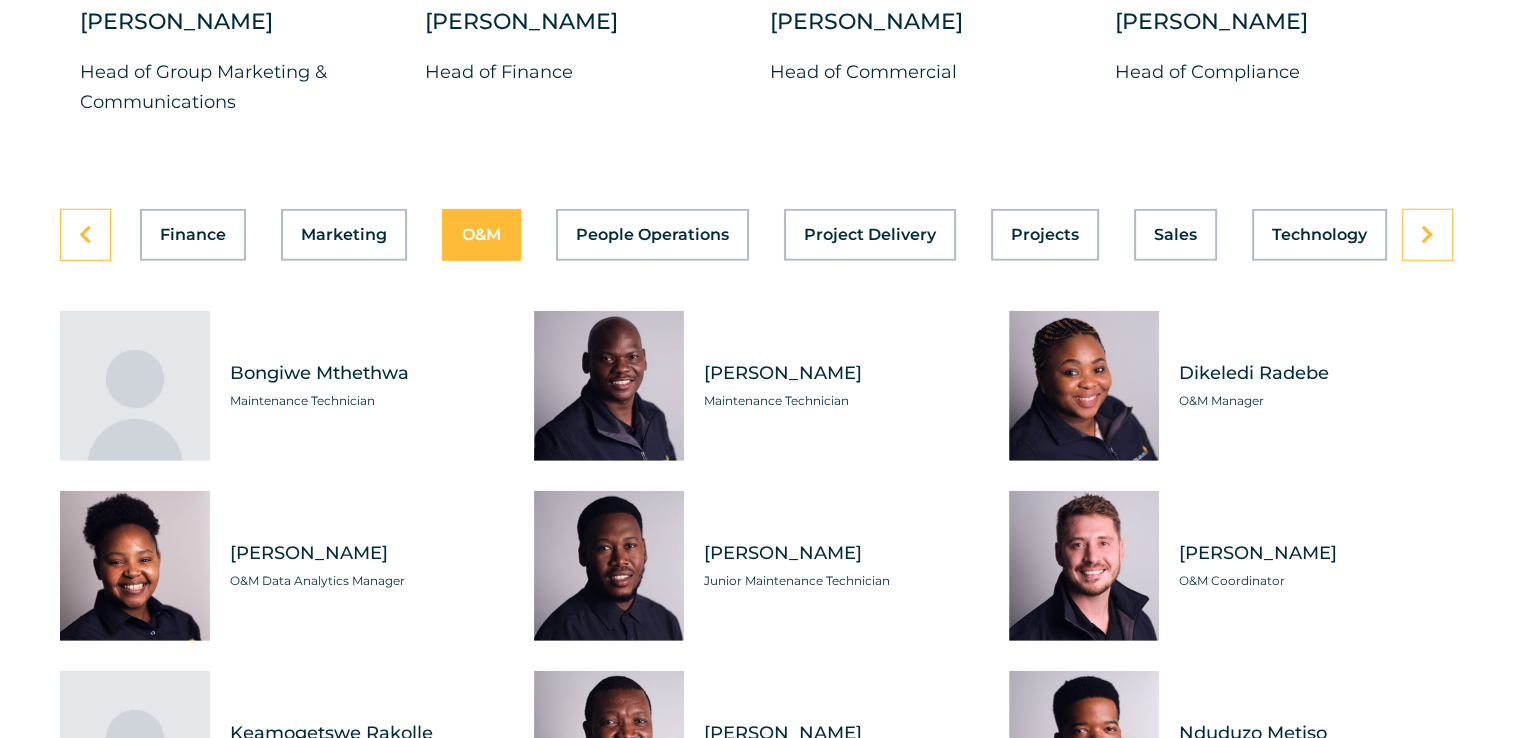 scroll, scrollTop: 0, scrollLeft: 807, axis: horizontal 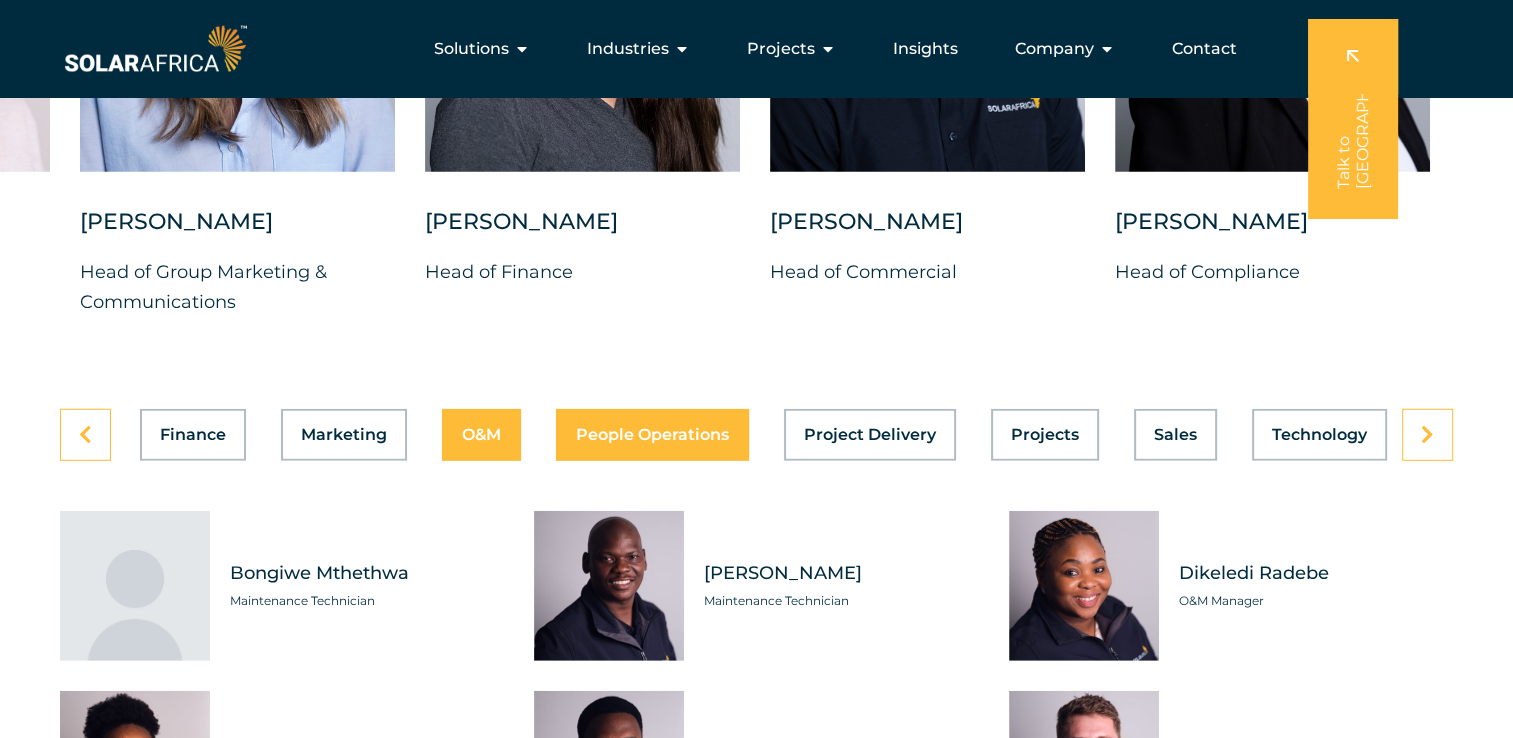 click on "People Operations" at bounding box center (652, 435) 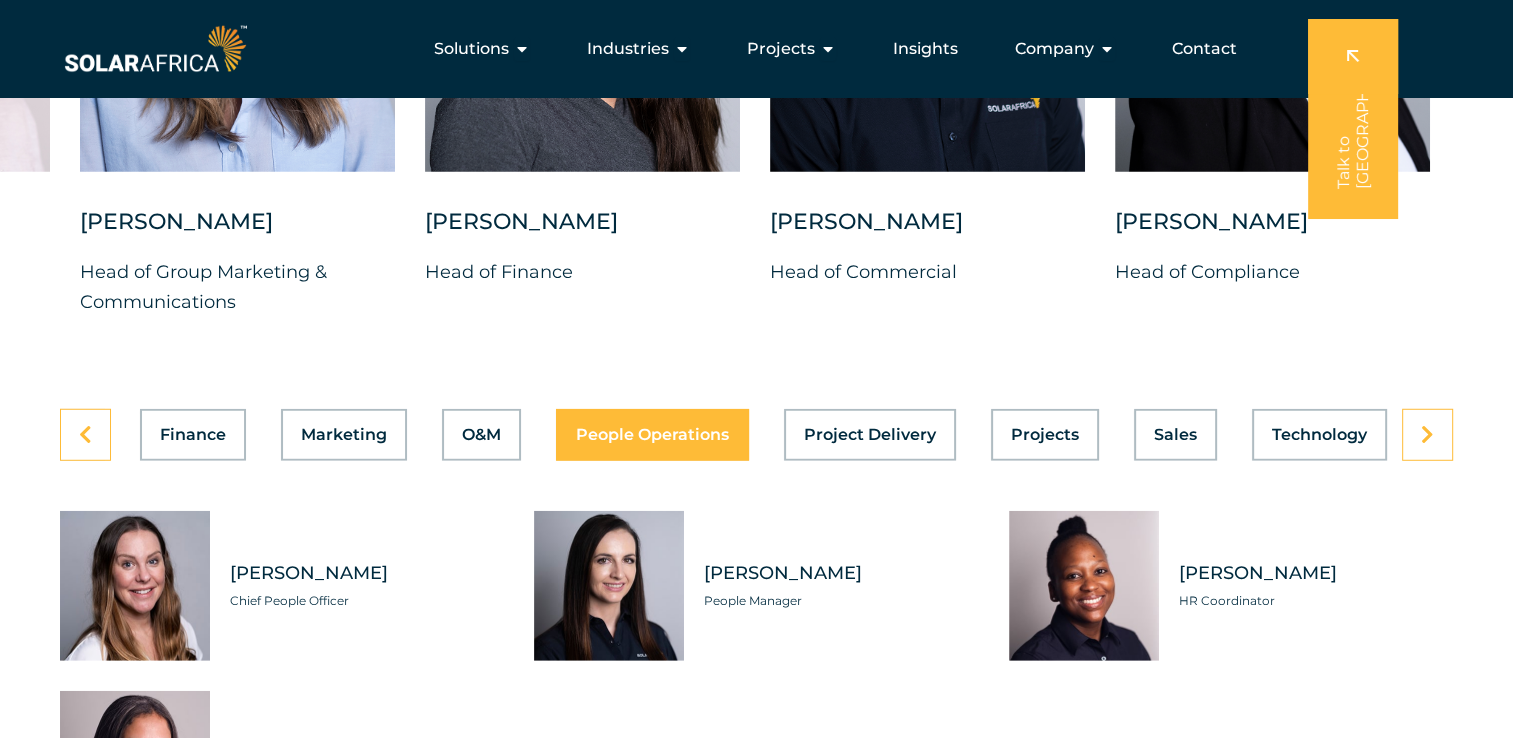 scroll, scrollTop: 0, scrollLeft: 807, axis: horizontal 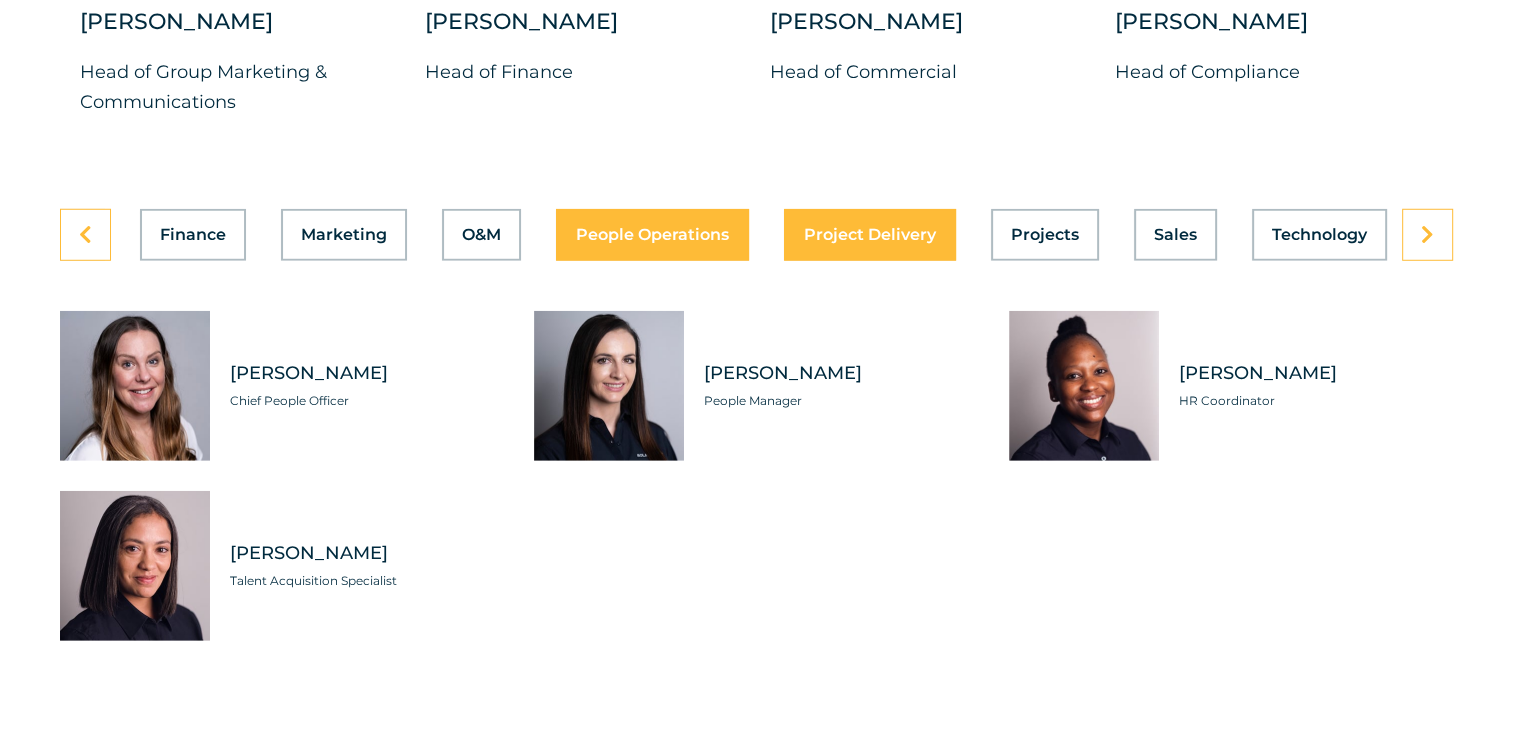 click on "Project Delivery" at bounding box center (870, 235) 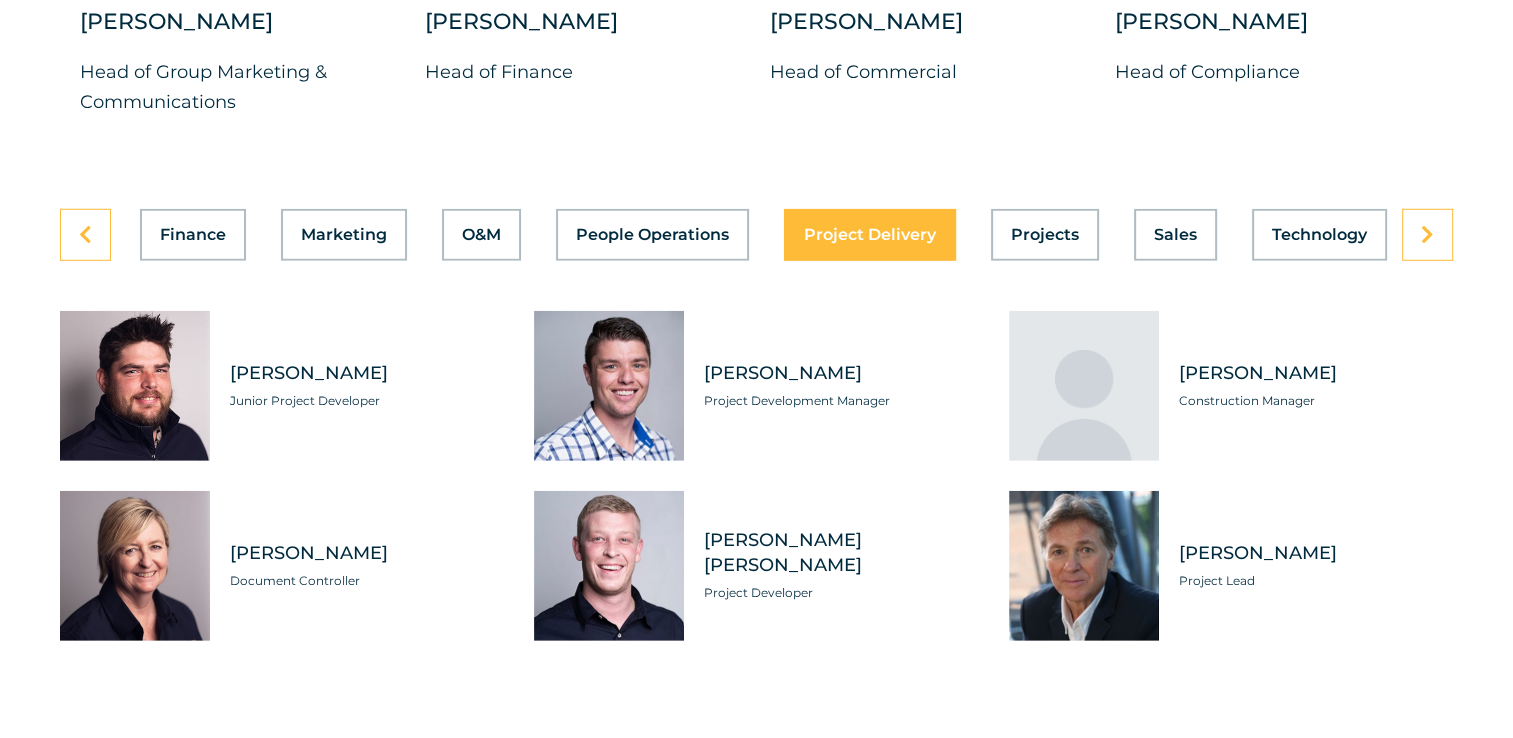 scroll, scrollTop: 0, scrollLeft: 807, axis: horizontal 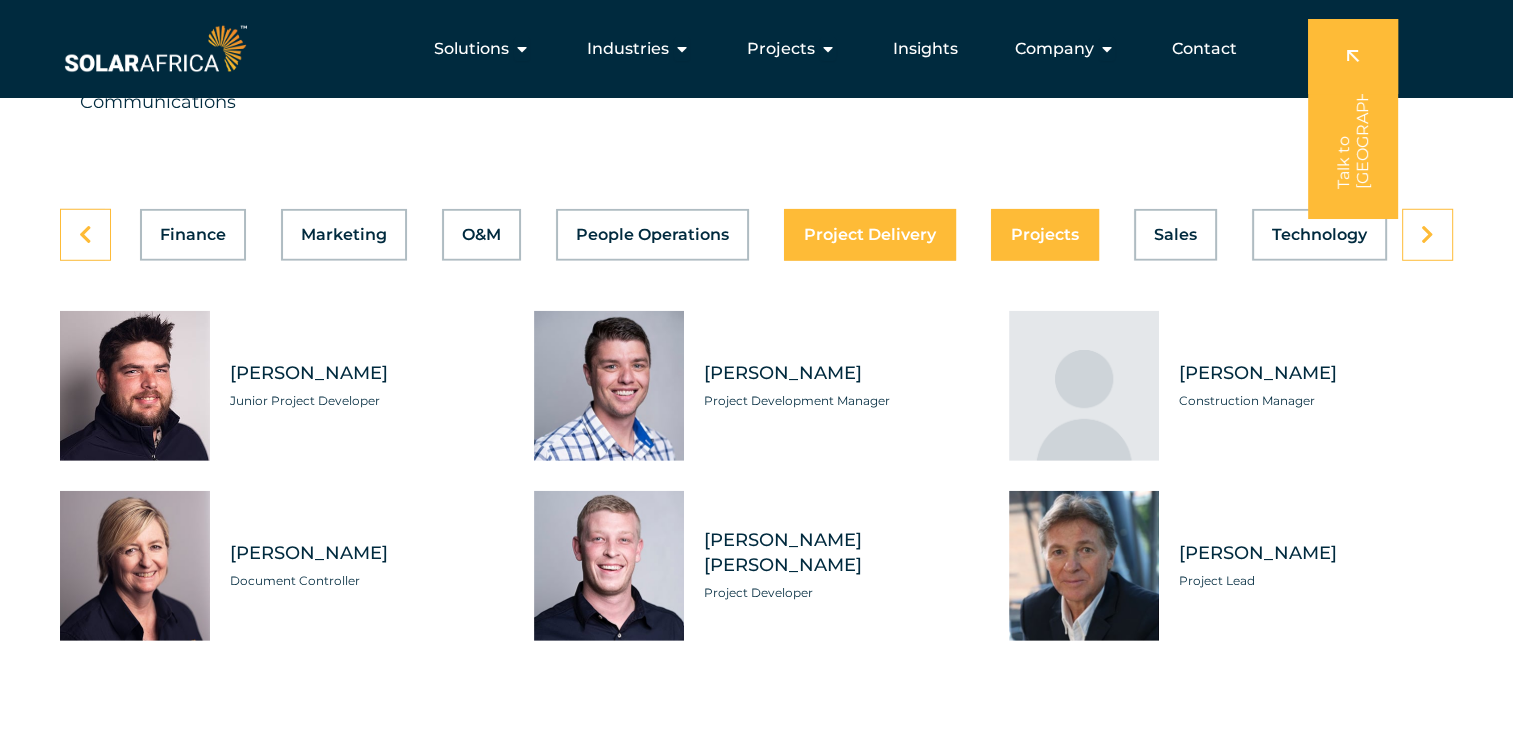 click on "Projects" at bounding box center (1045, 235) 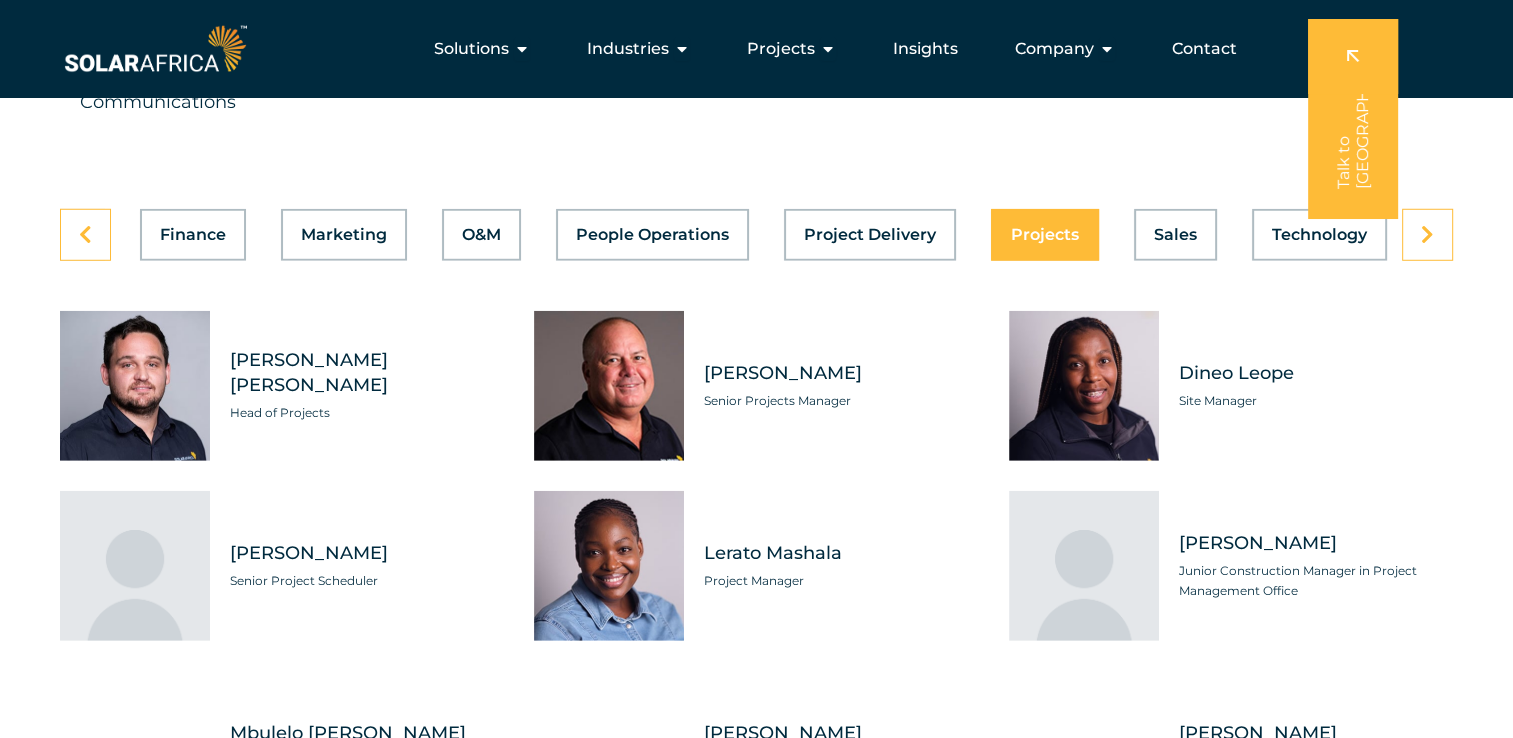 scroll, scrollTop: 0, scrollLeft: 807, axis: horizontal 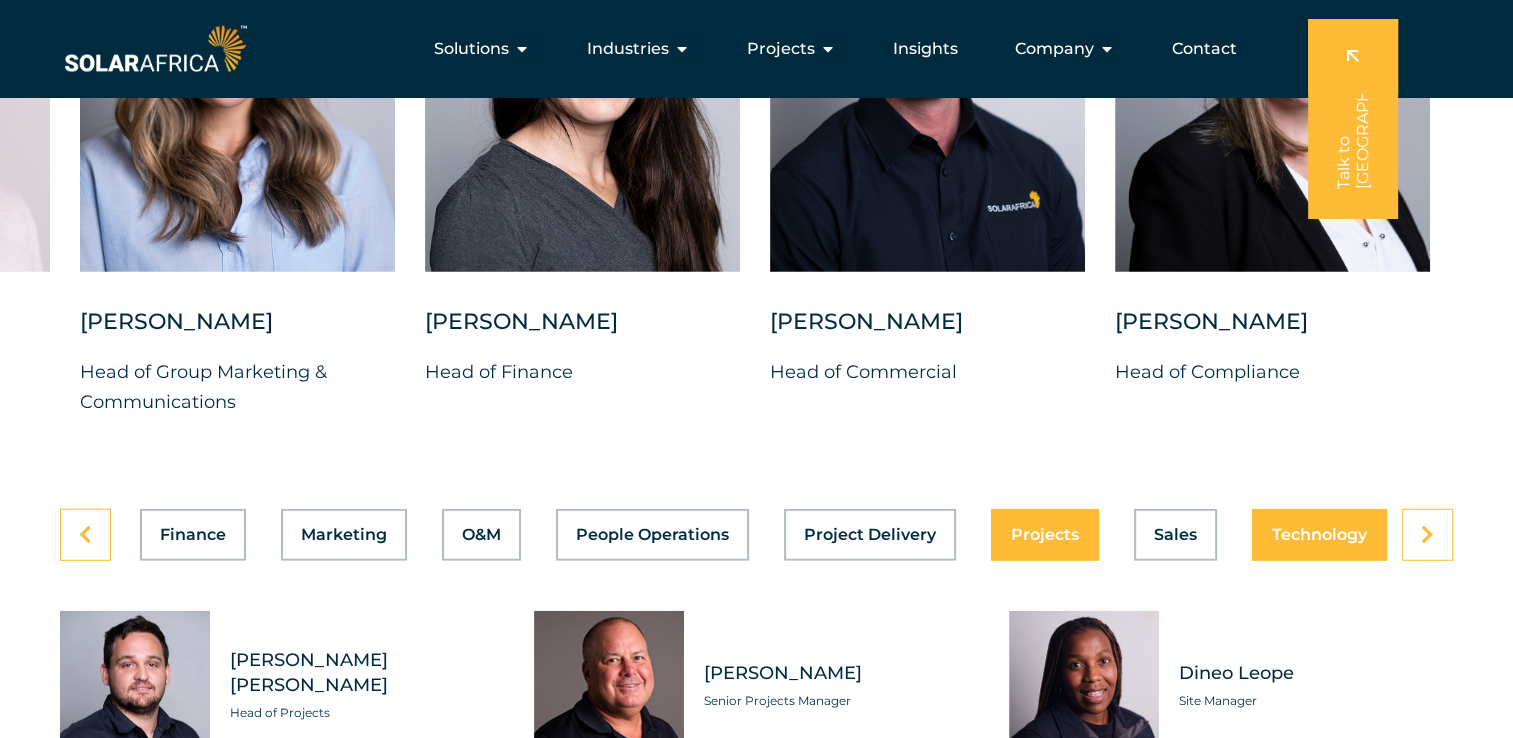 click on "Technology" at bounding box center (1319, 535) 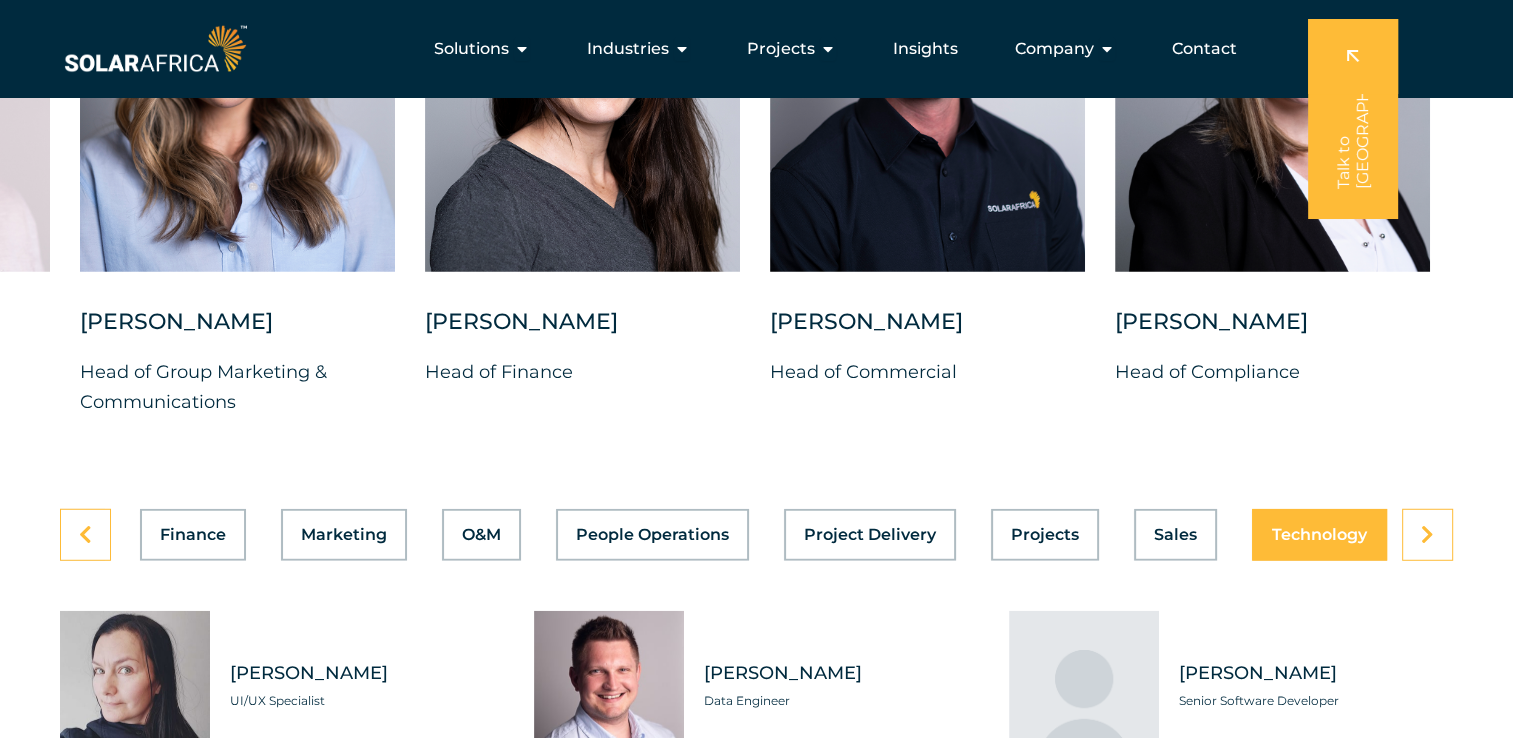 scroll, scrollTop: 0, scrollLeft: 807, axis: horizontal 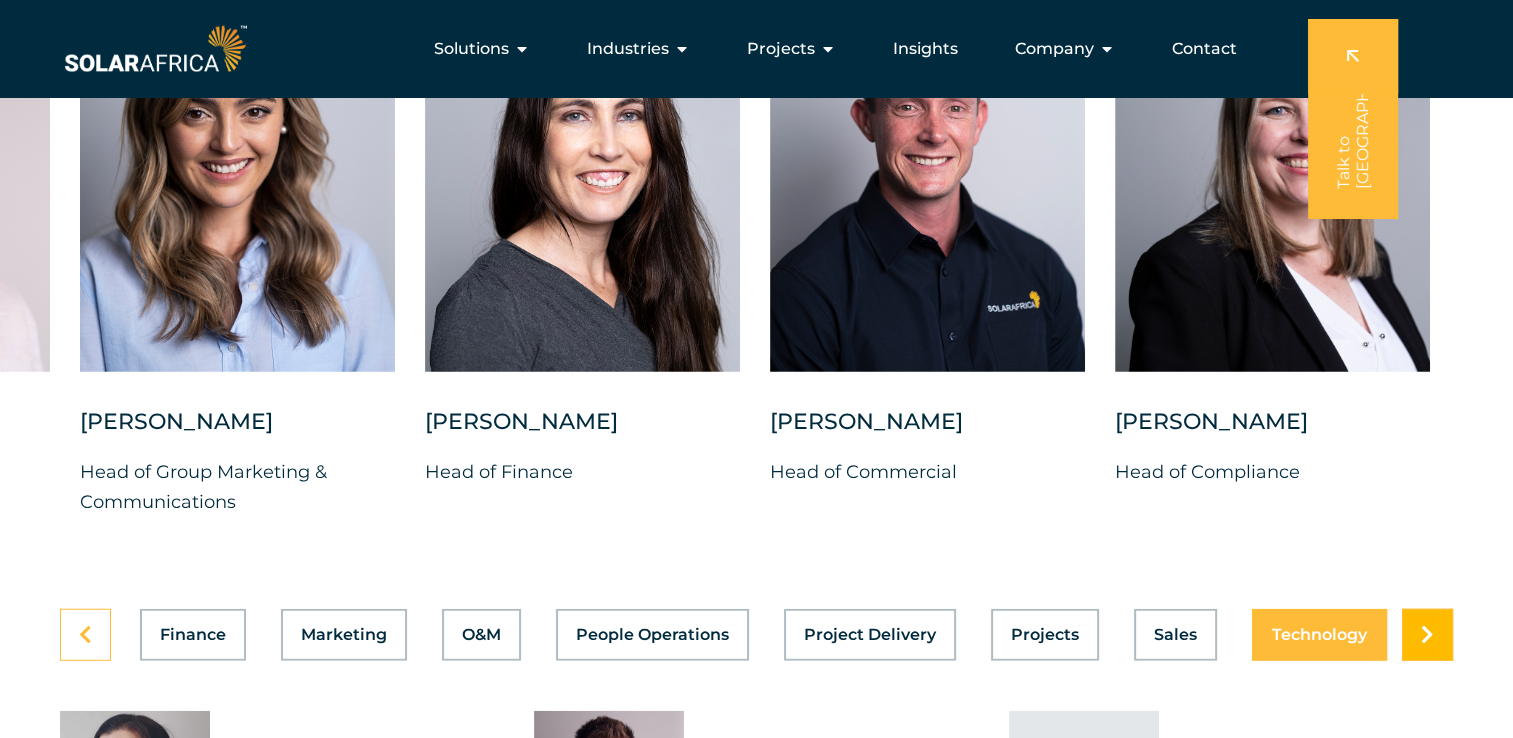 click at bounding box center [1427, 635] 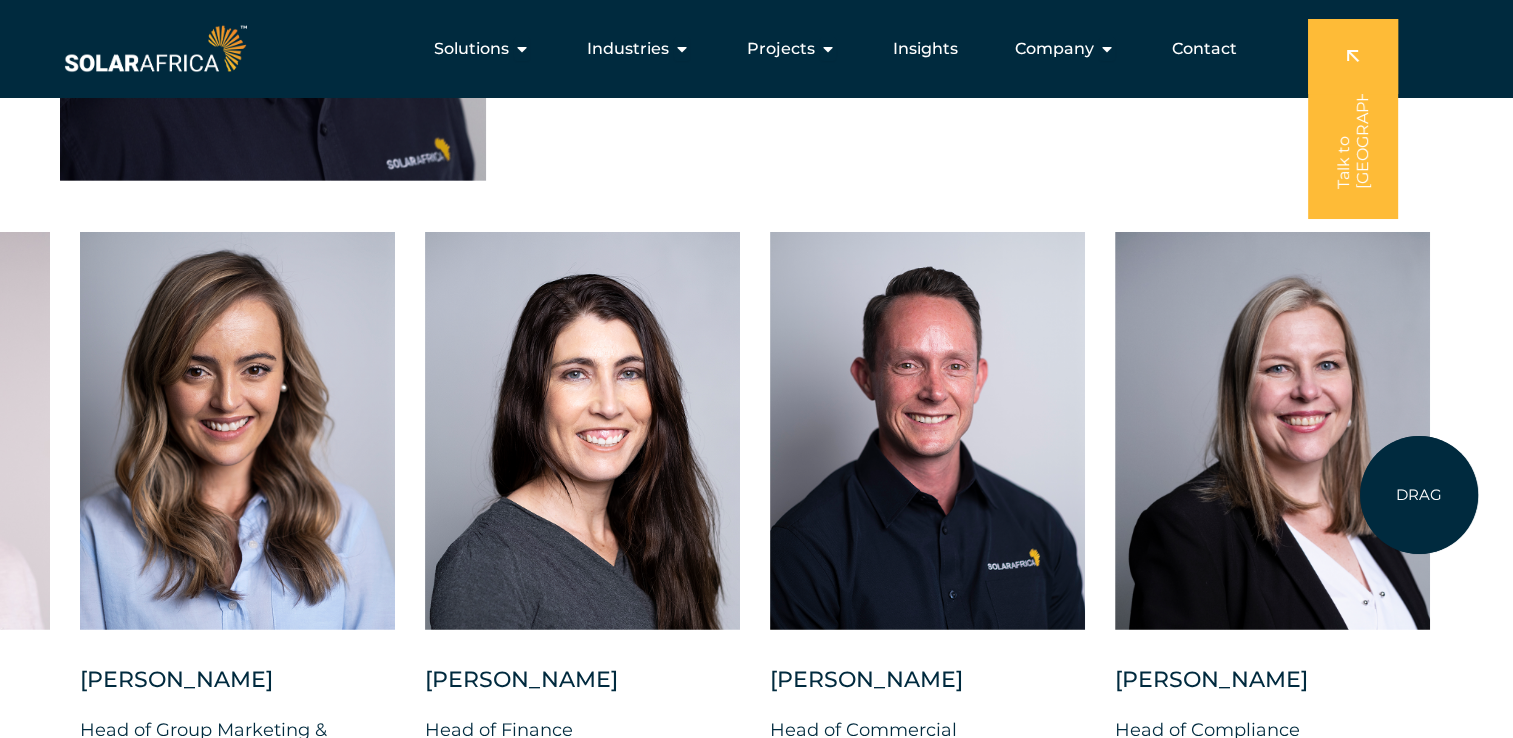 scroll, scrollTop: 4900, scrollLeft: 0, axis: vertical 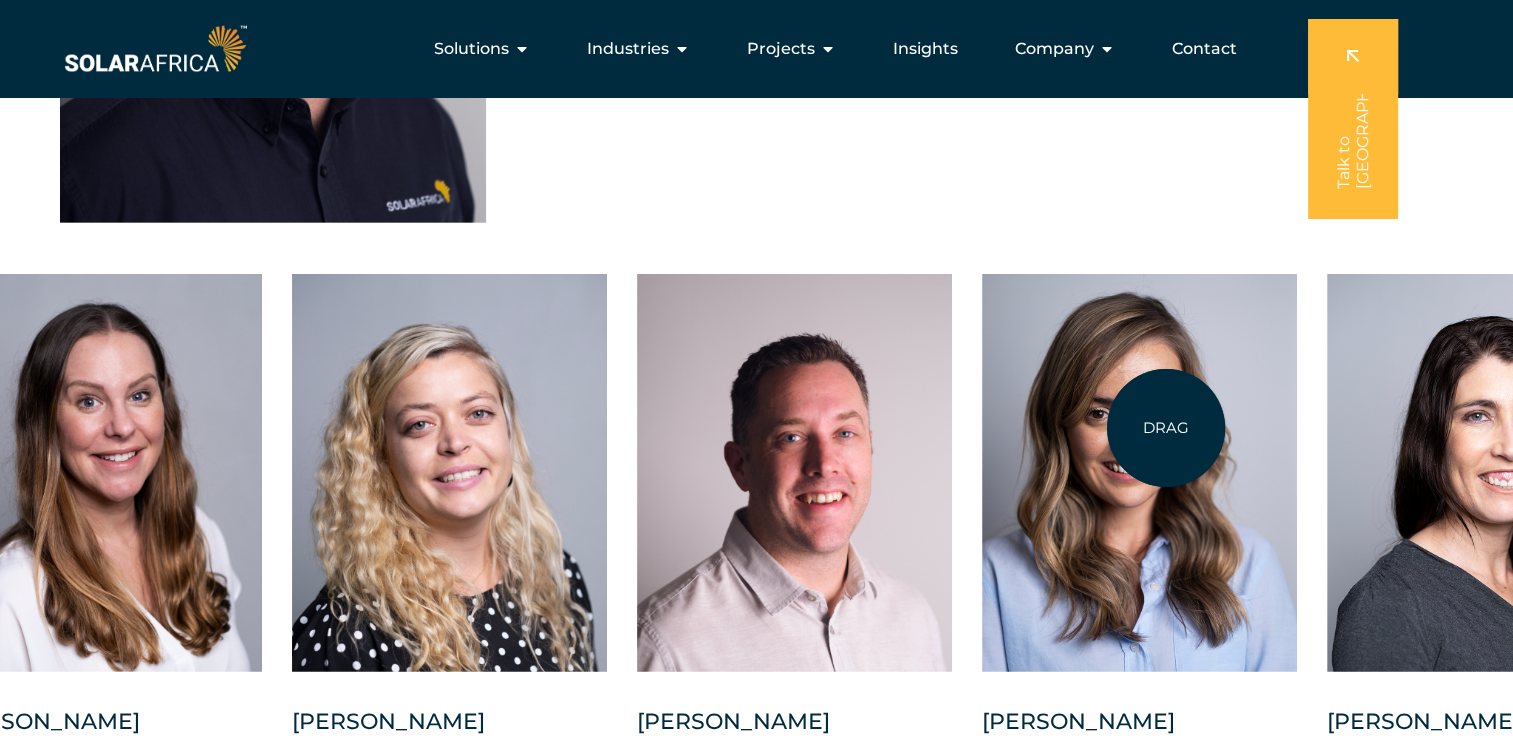 drag, startPoint x: 264, startPoint y: 474, endPoint x: 1166, endPoint y: 428, distance: 903.1722 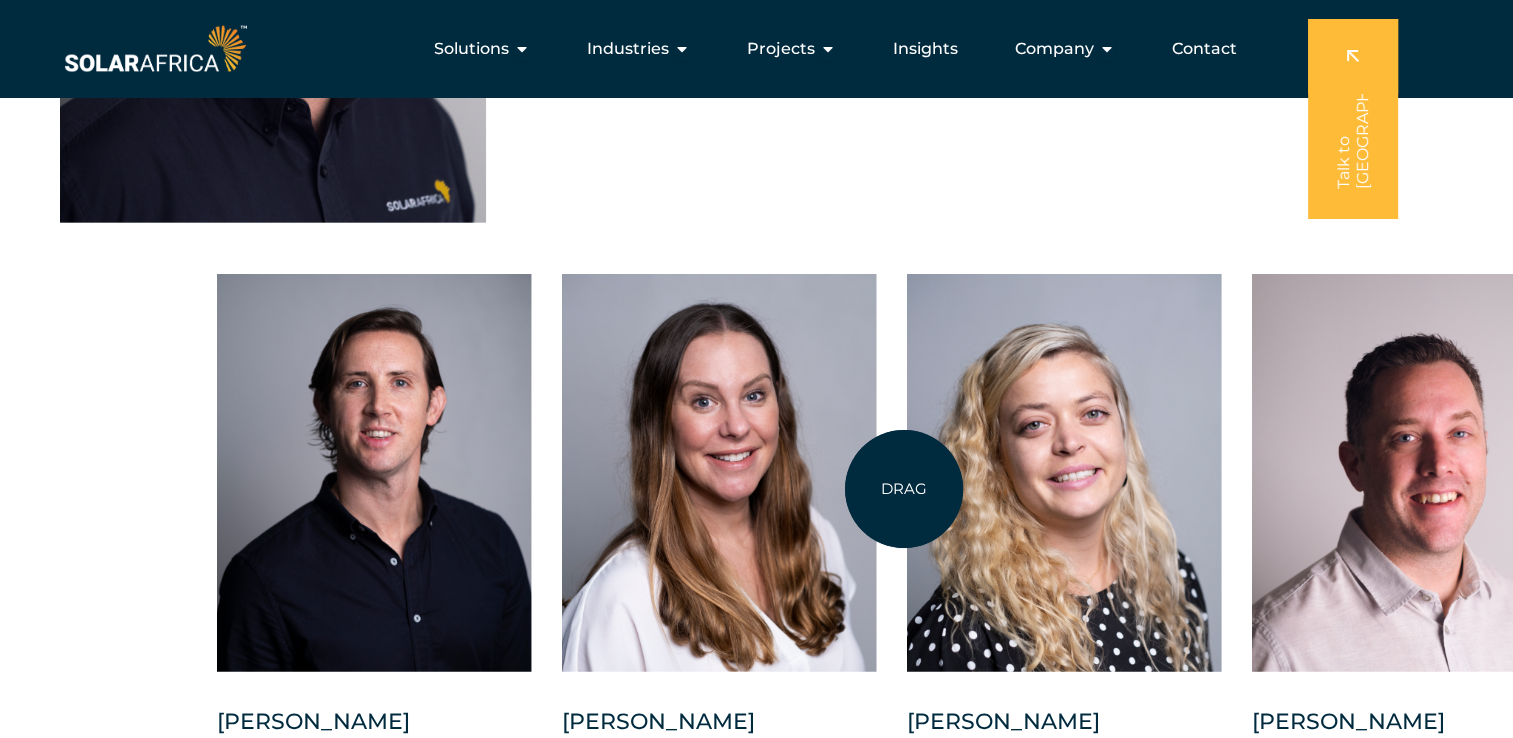 drag, startPoint x: 221, startPoint y: 510, endPoint x: 904, endPoint y: 489, distance: 683.32275 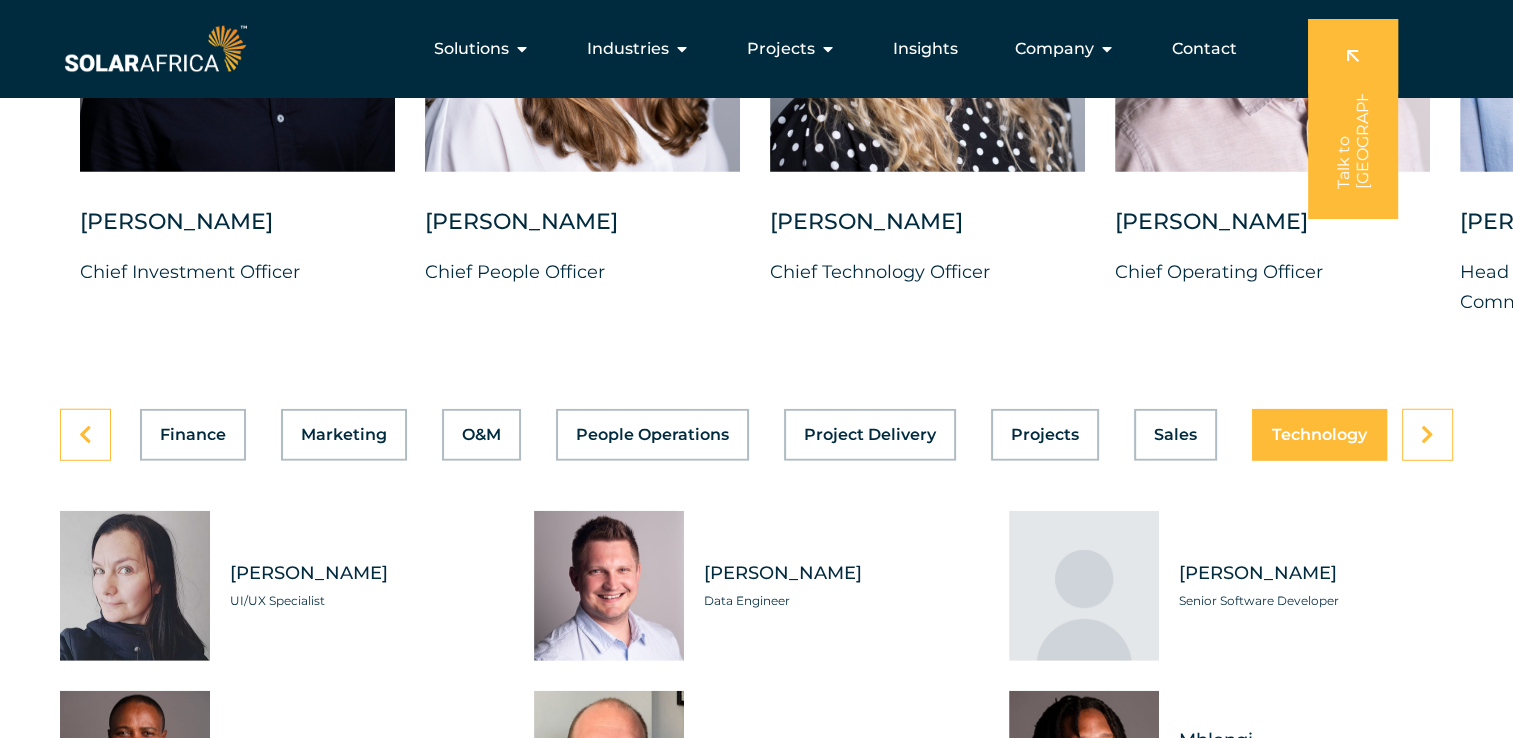 scroll, scrollTop: 5200, scrollLeft: 0, axis: vertical 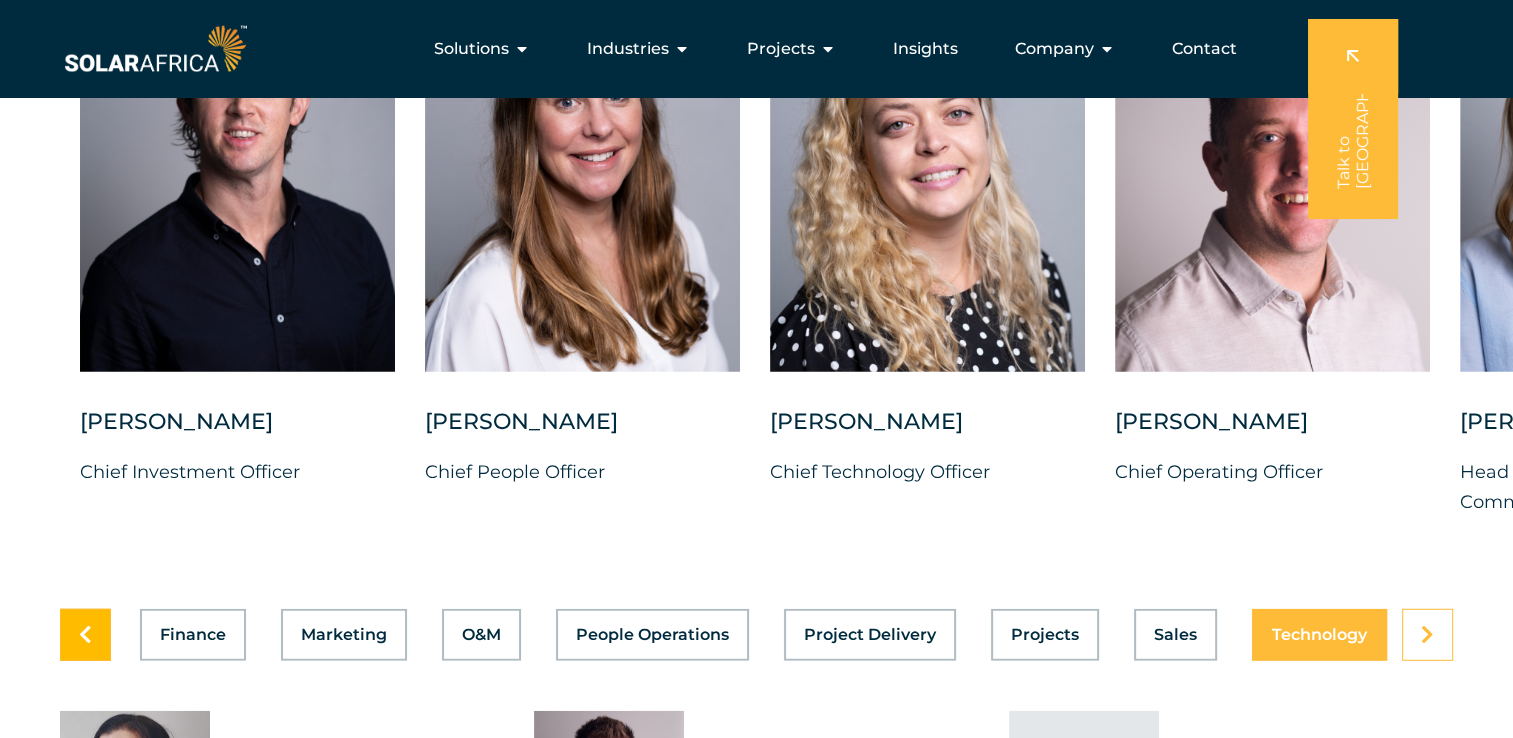 click at bounding box center (85, 635) 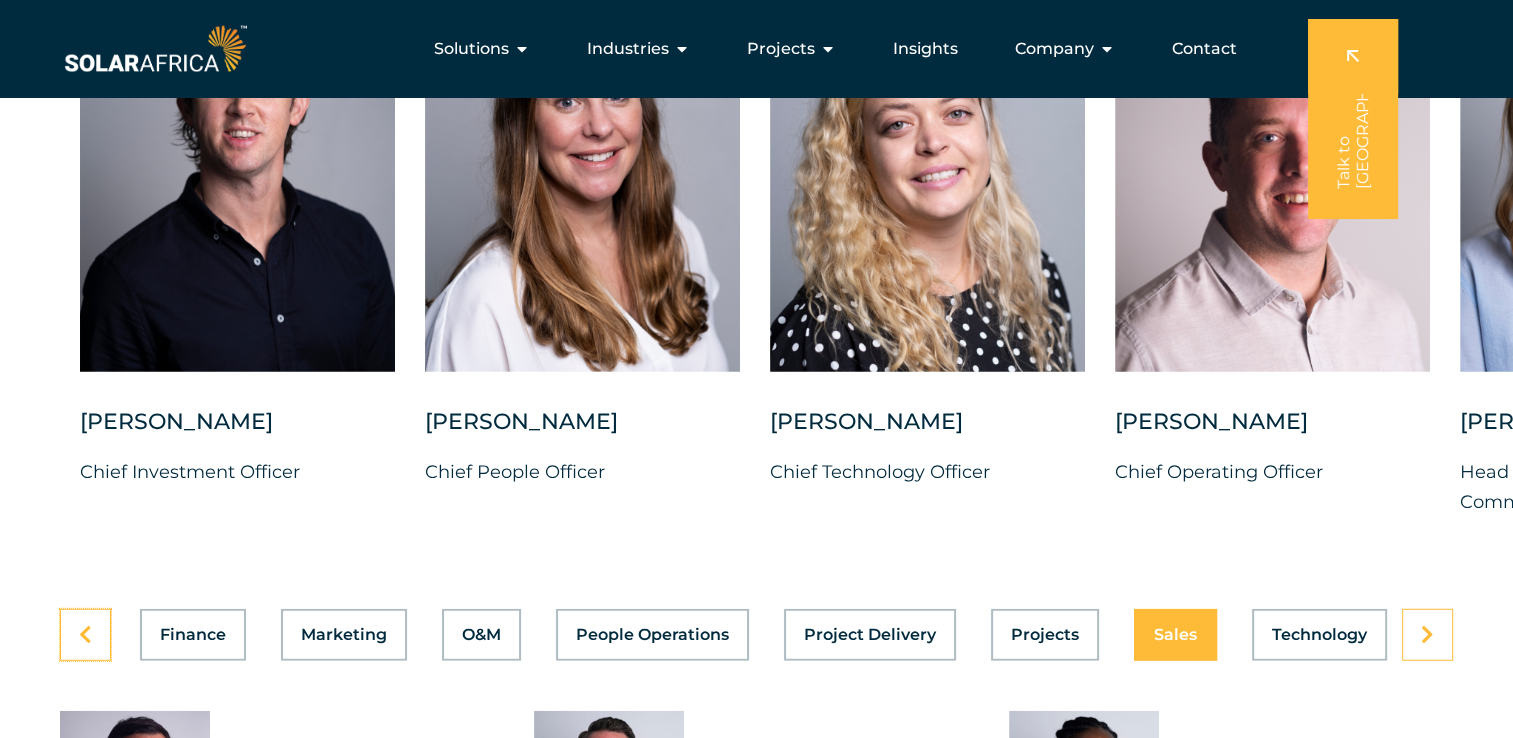 scroll, scrollTop: 0, scrollLeft: 807, axis: horizontal 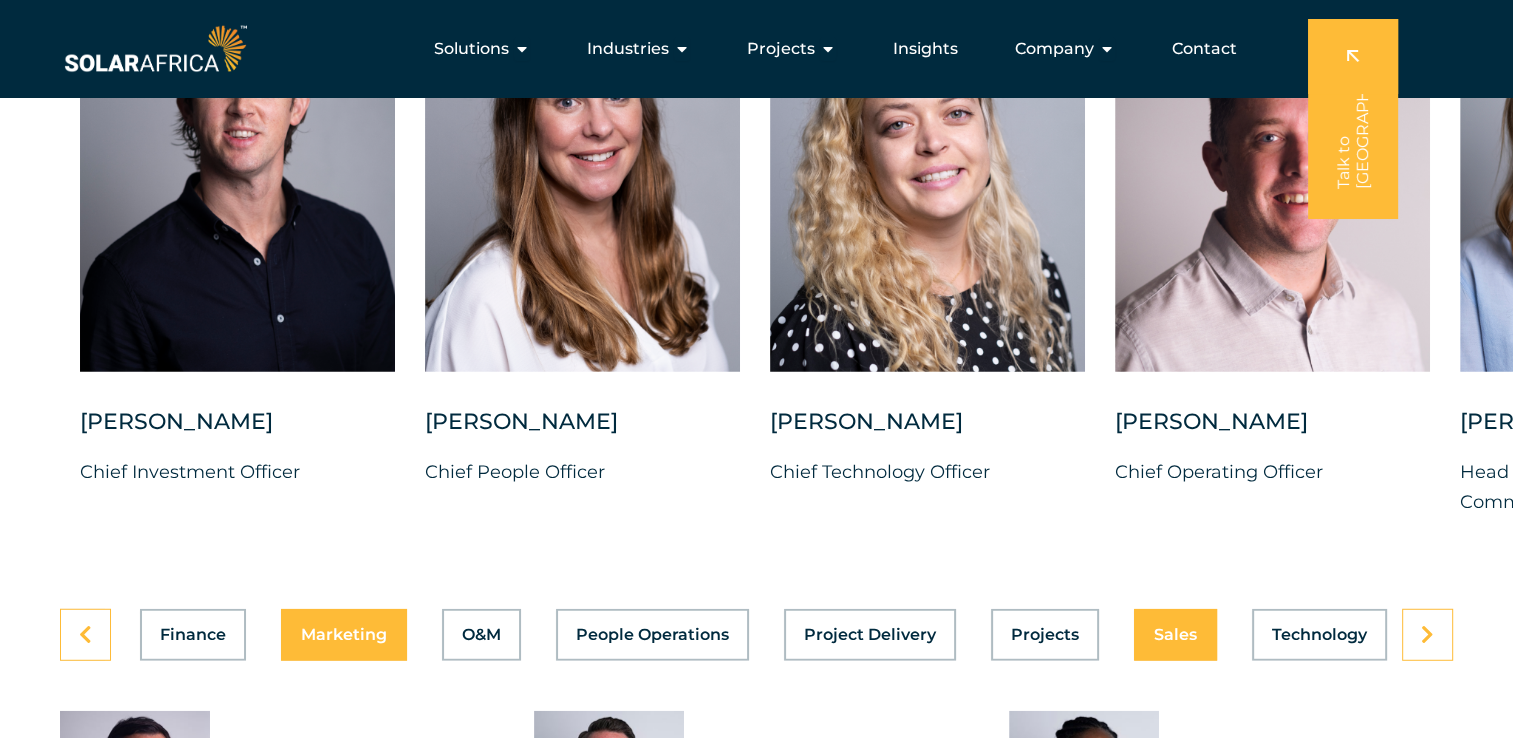 click on "Marketing" at bounding box center [344, 635] 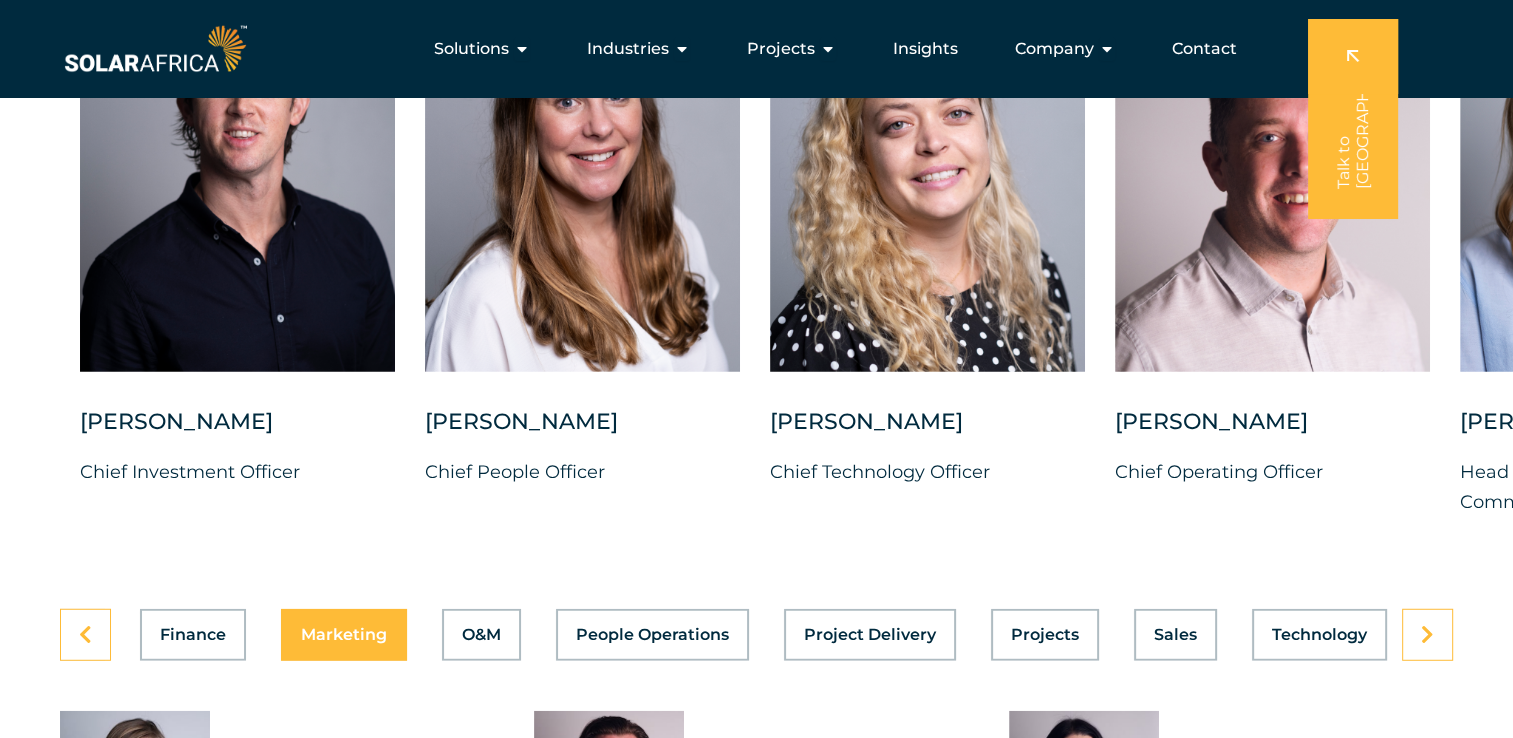 scroll, scrollTop: 0, scrollLeft: 807, axis: horizontal 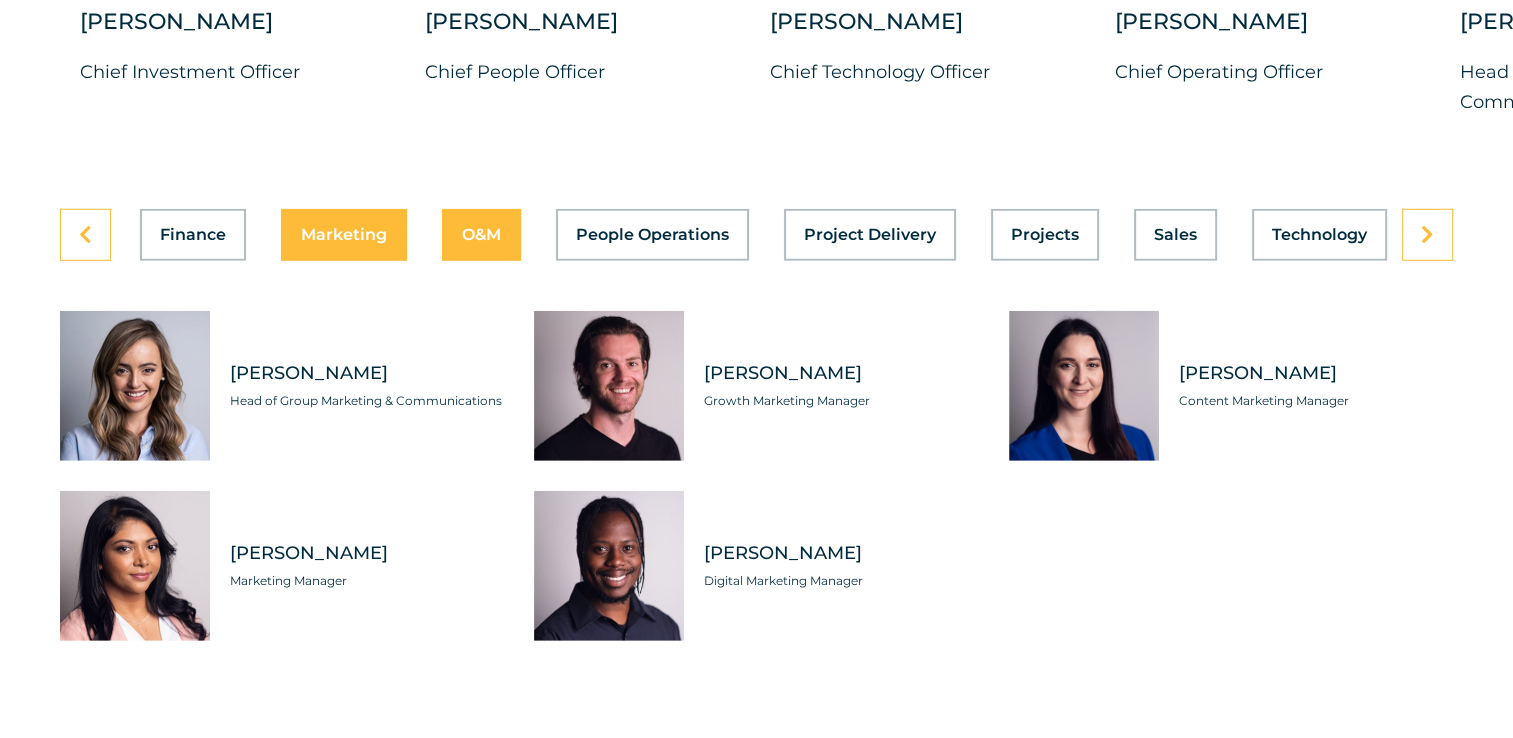 click on "O&M" at bounding box center (481, 235) 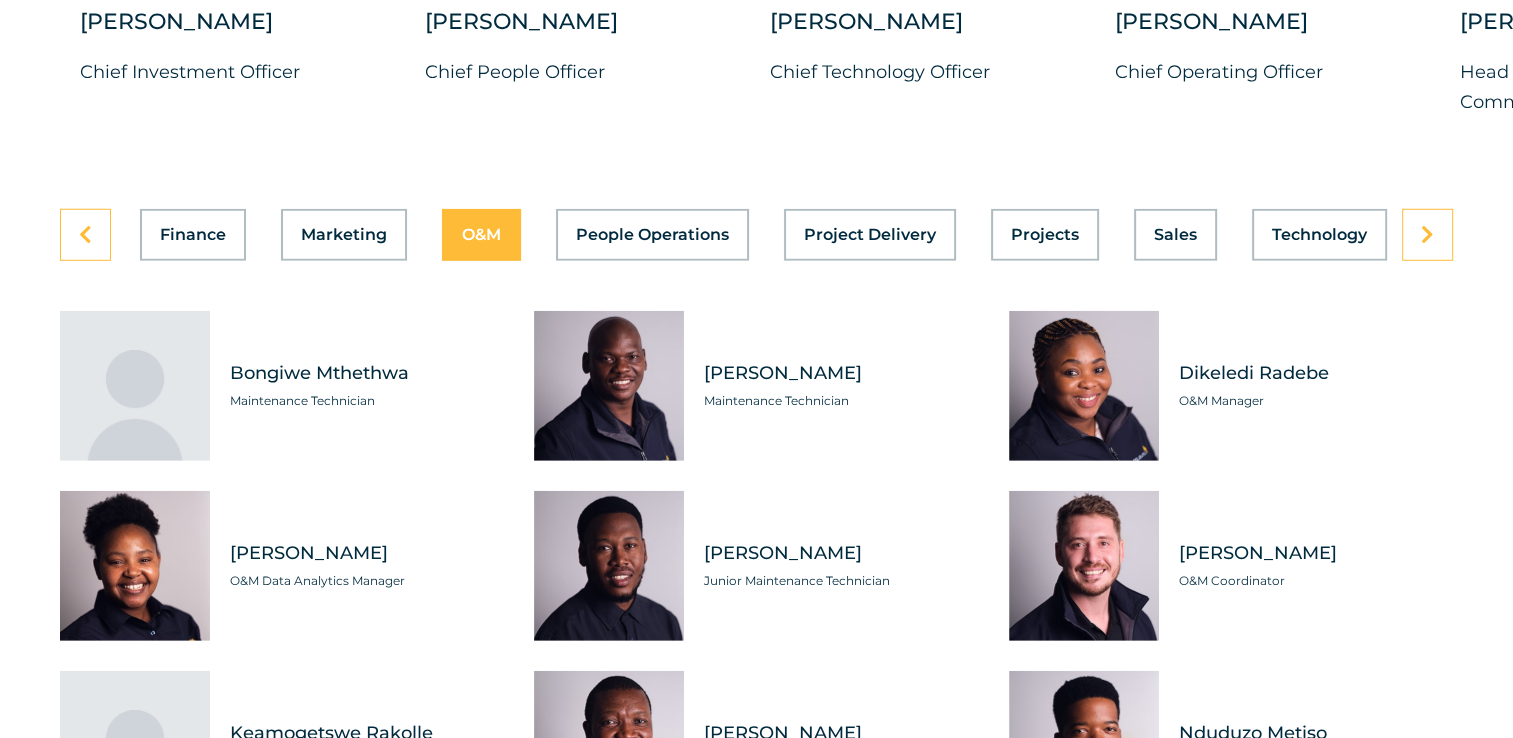 scroll, scrollTop: 0, scrollLeft: 807, axis: horizontal 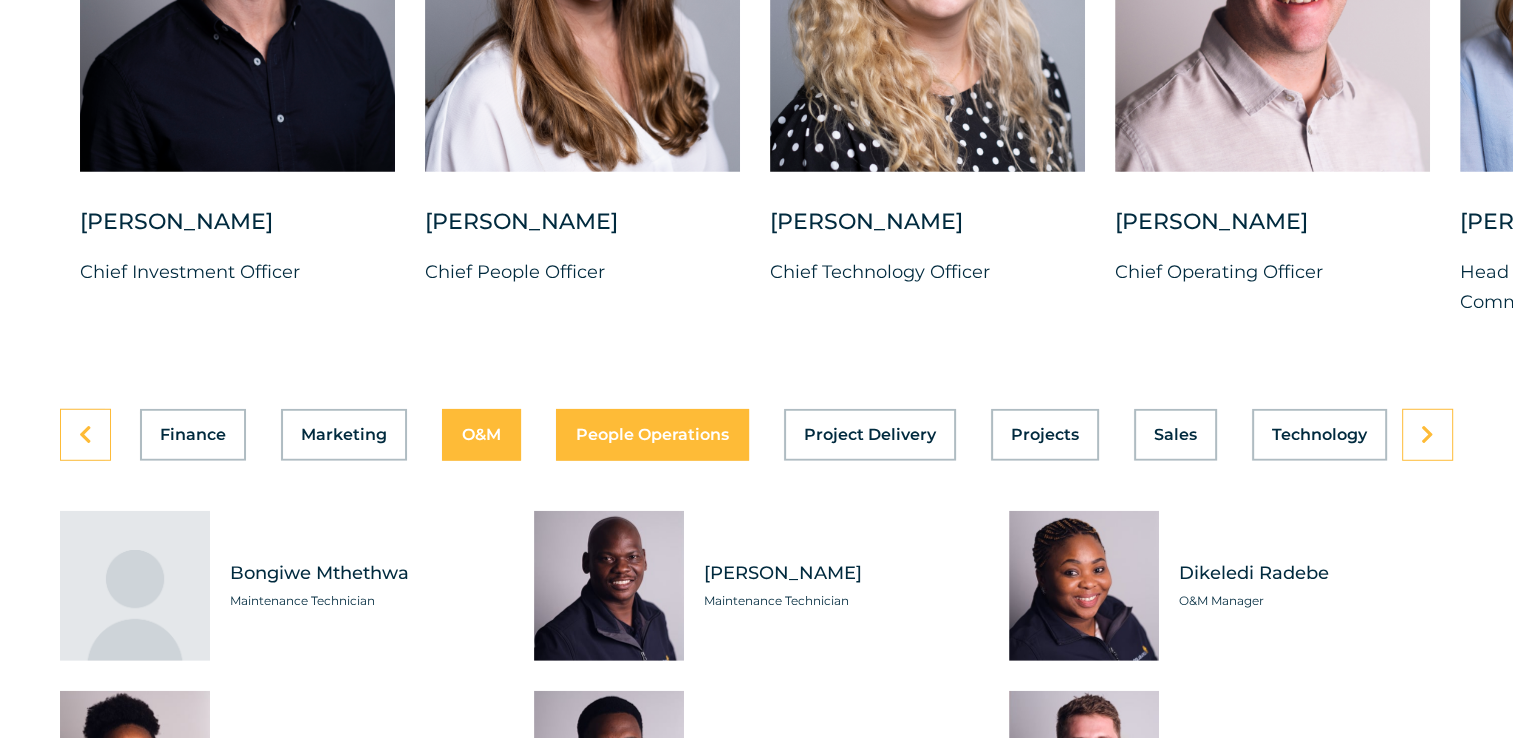 click on "People Operations" at bounding box center (652, 435) 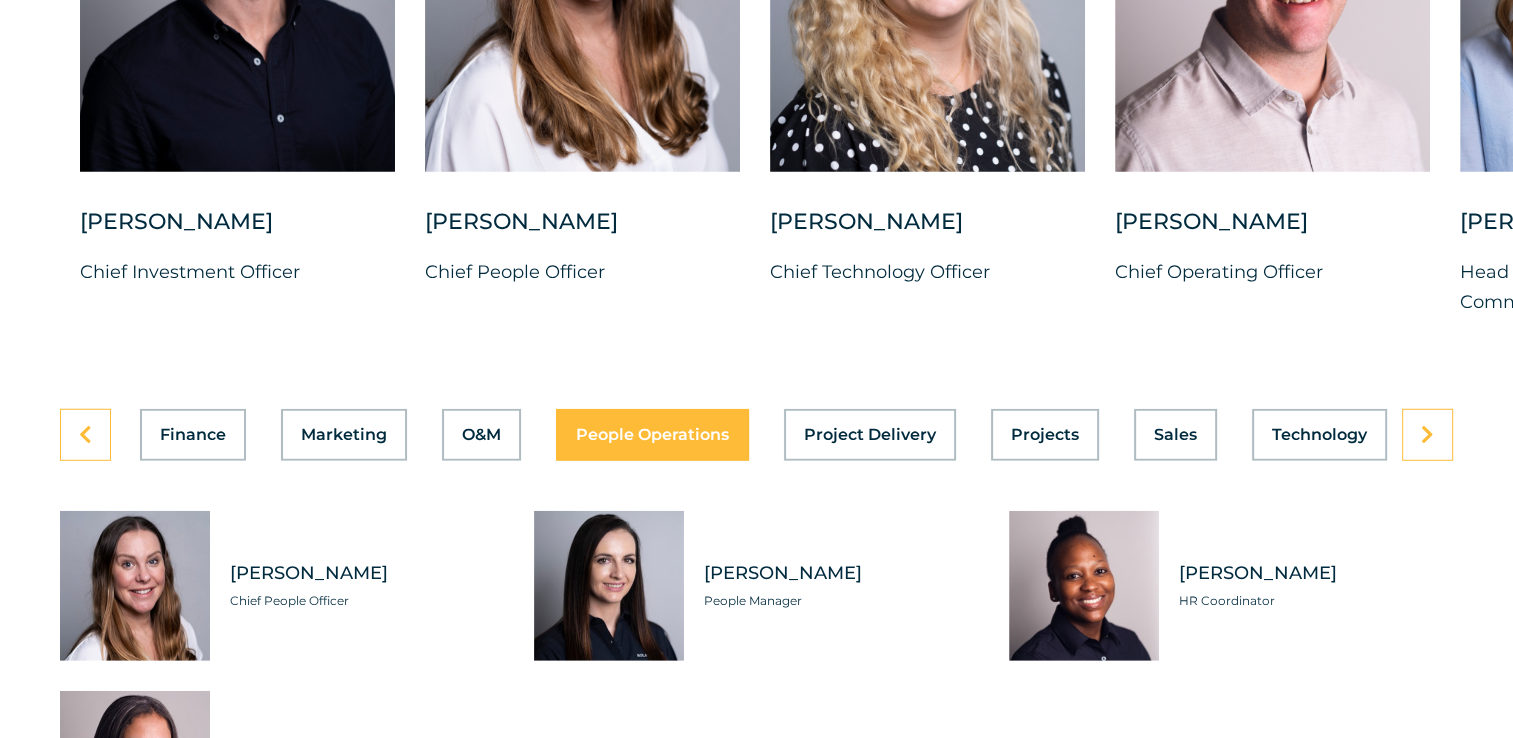 scroll, scrollTop: 0, scrollLeft: 807, axis: horizontal 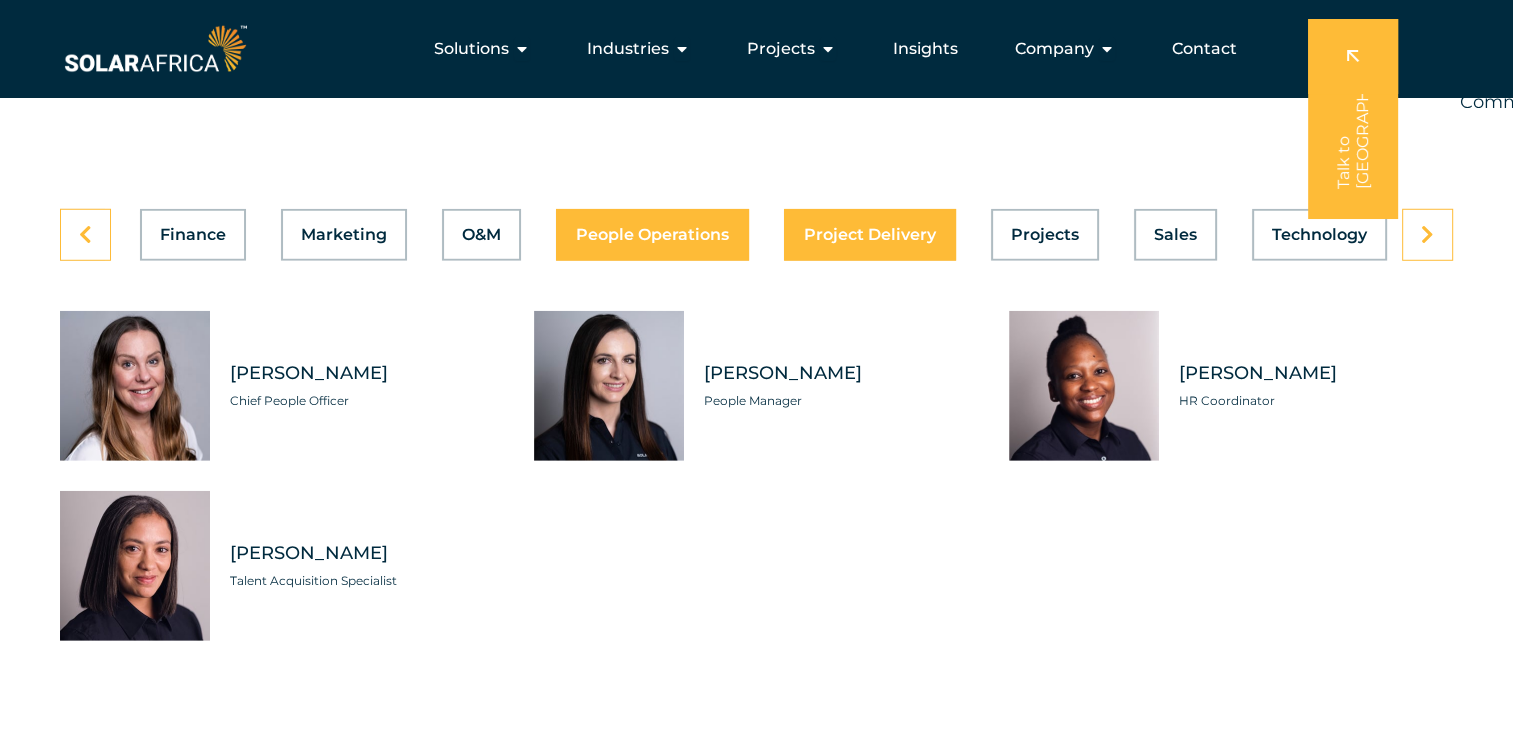 click on "Project Delivery" at bounding box center (870, 235) 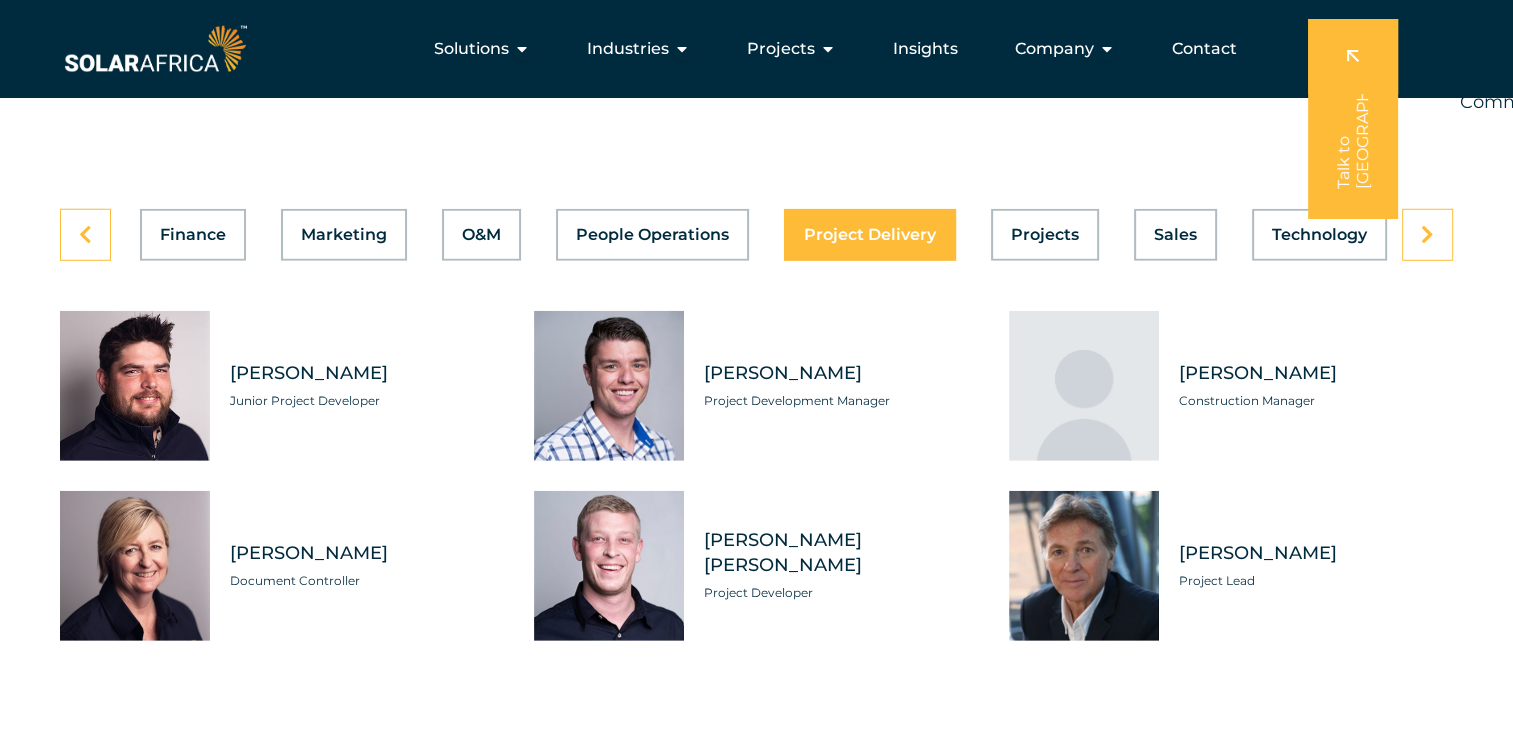 scroll, scrollTop: 0, scrollLeft: 807, axis: horizontal 